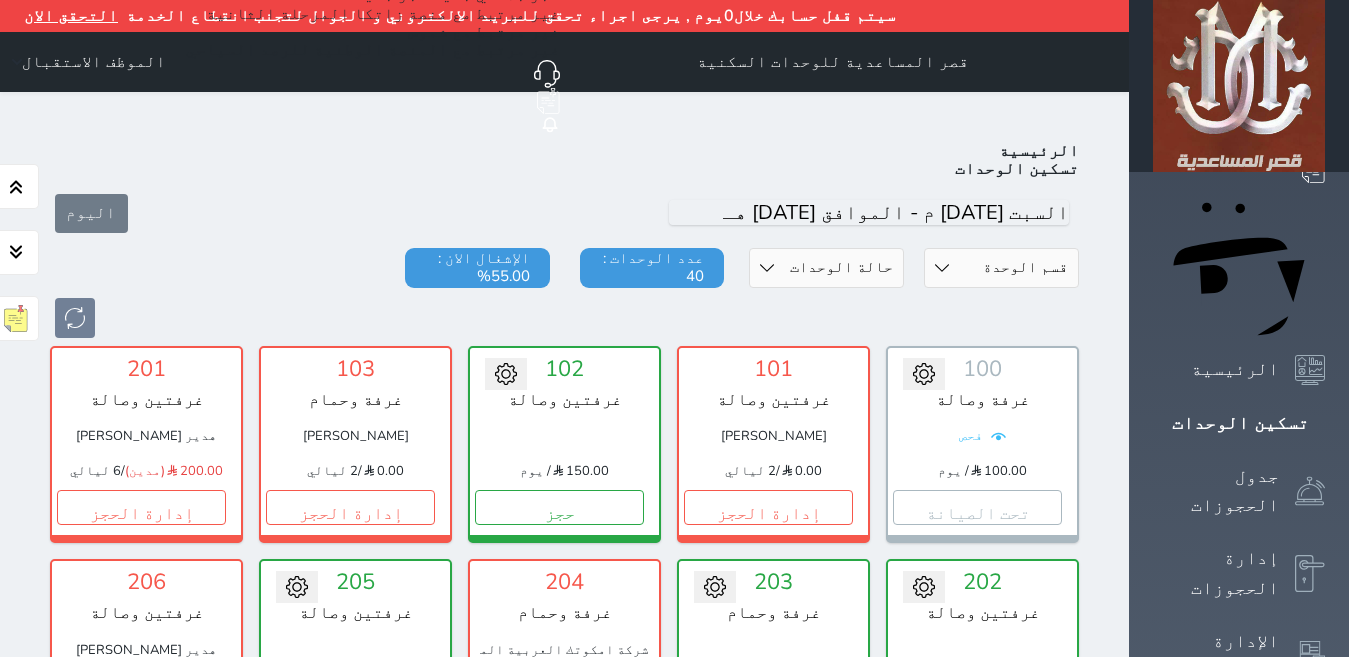 click on "إدارة الحجز" at bounding box center [768, 934] 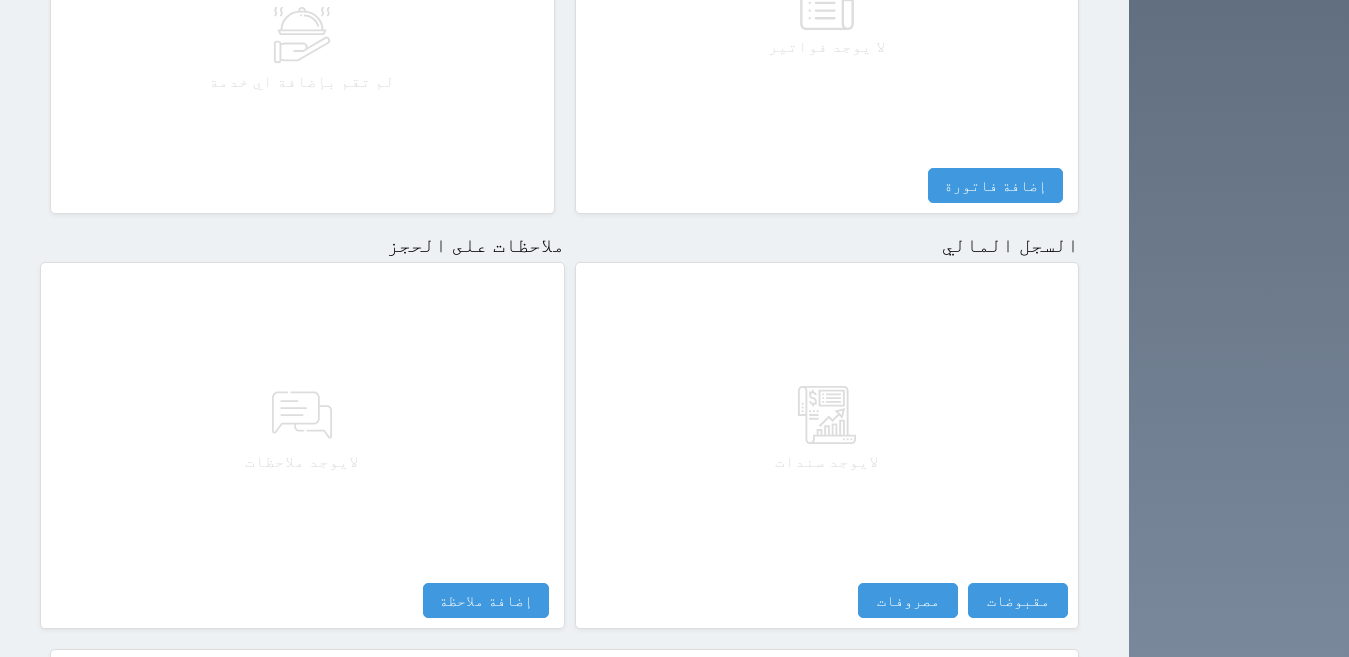 scroll, scrollTop: 1100, scrollLeft: 0, axis: vertical 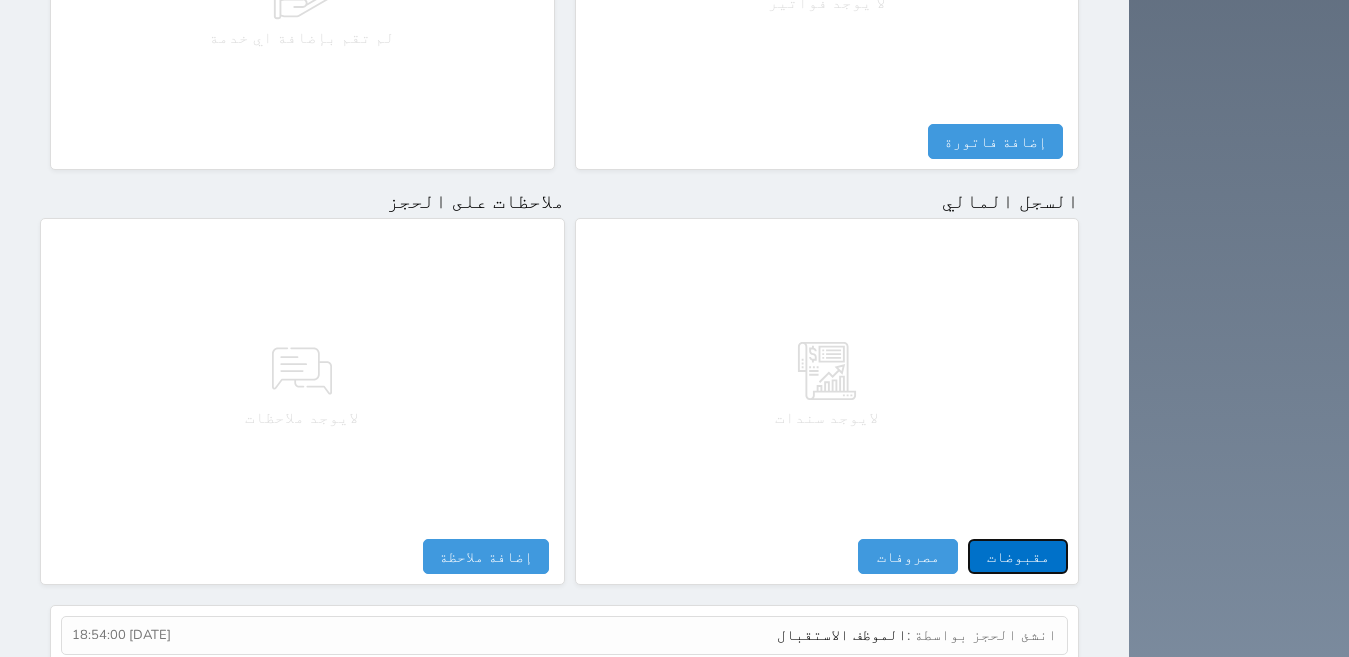 click on "مقبوضات" at bounding box center (1018, 556) 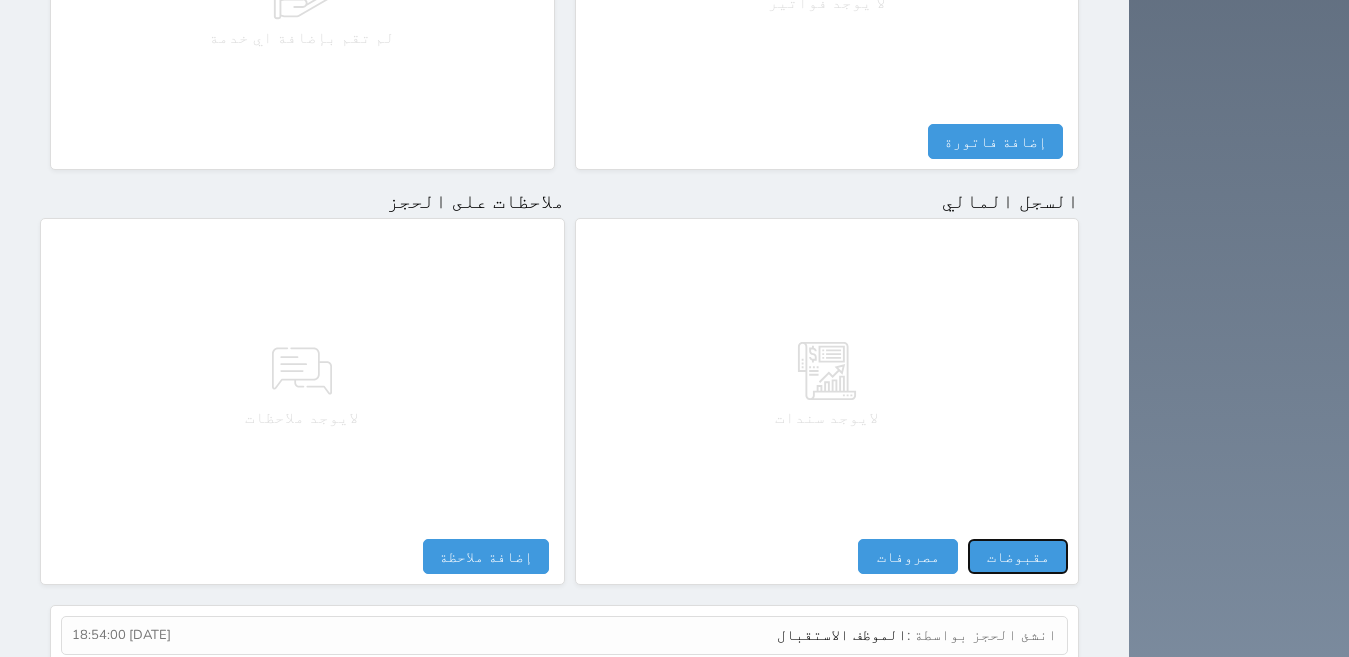 select 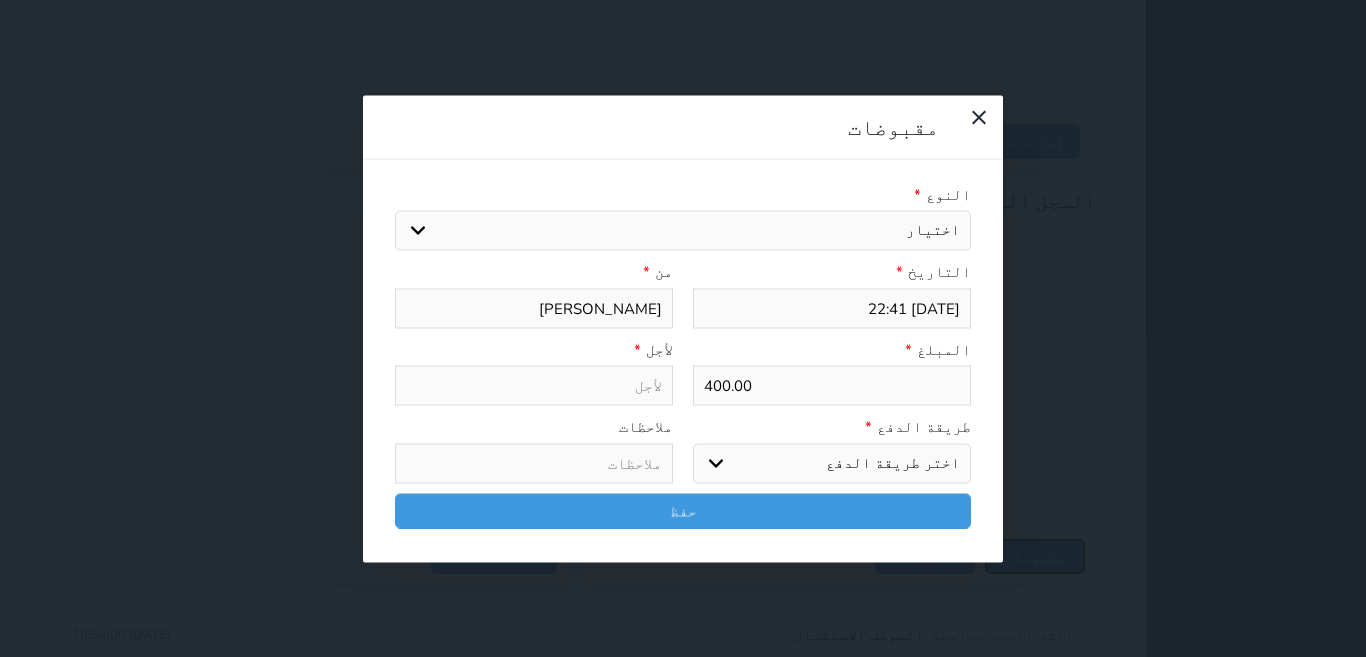 select 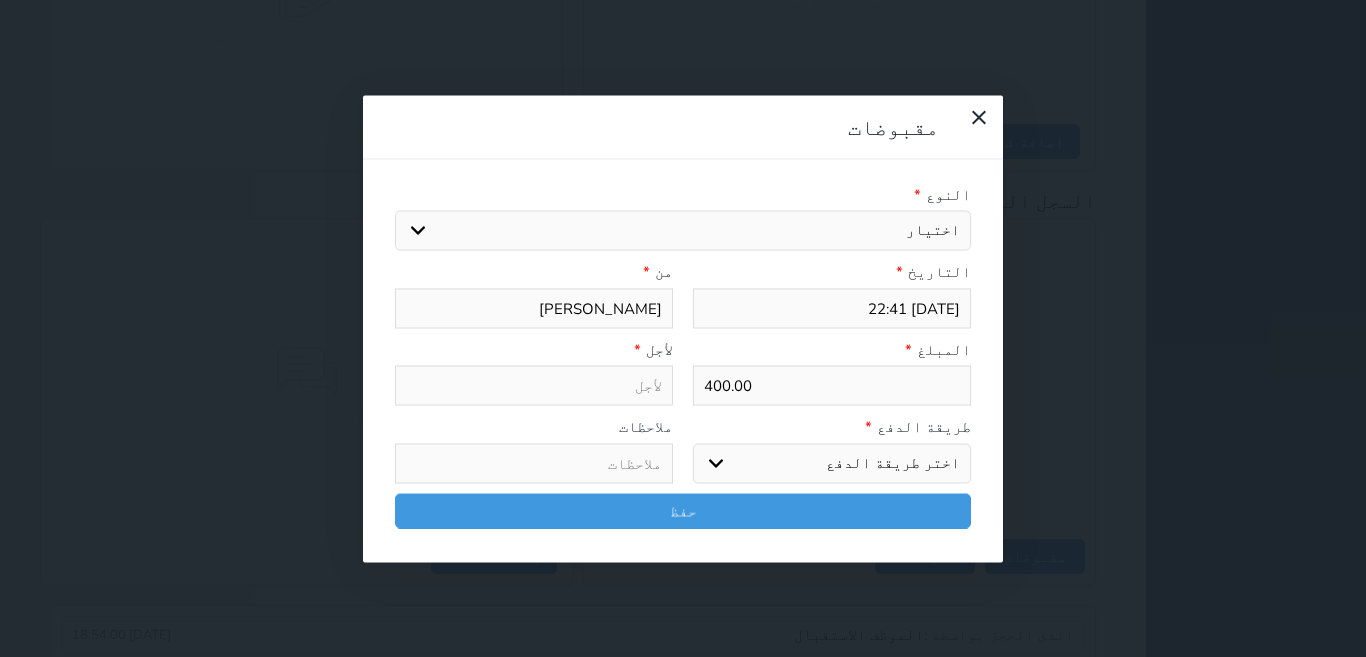 click on "اختيار   مقبوضات عامة قيمة إيجار فواتير تامين عربون لا ينطبق آخر مغسلة واي فاي - الإنترنت مواقف السيارات طعام الأغذية والمشروبات مشروبات المشروبات الباردة المشروبات الساخنة الإفطار غداء عشاء مخبز و كعك حمام سباحة الصالة الرياضية سبا و خدمات الجمال اختيار وإسقاط (خدمات النقل) ميني بار كابل - تلفزيون سرير إضافي تصفيف الشعر التسوق خدمات الجولات السياحية المنظمة خدمات الدليل السياحي" at bounding box center [683, 231] 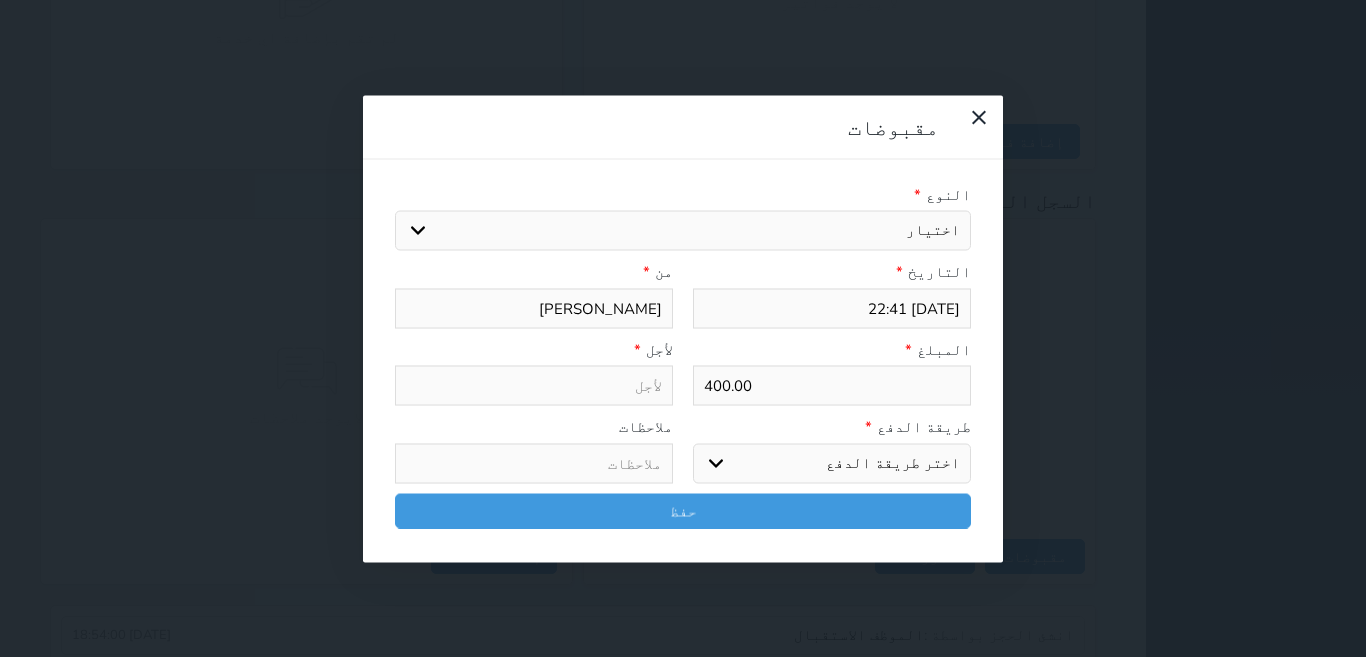 select on "162000" 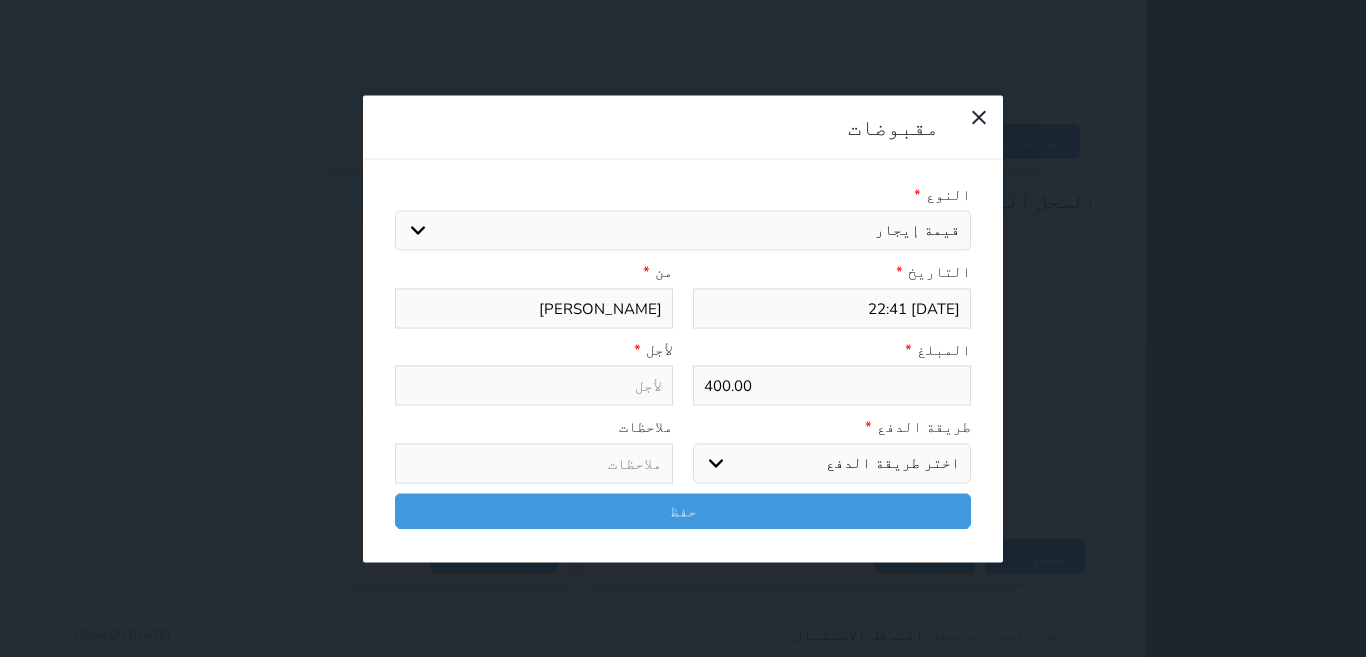 click on "اختيار   مقبوضات عامة قيمة إيجار فواتير تامين عربون لا ينطبق آخر مغسلة واي فاي - الإنترنت مواقف السيارات طعام الأغذية والمشروبات مشروبات المشروبات الباردة المشروبات الساخنة الإفطار غداء عشاء مخبز و كعك حمام سباحة الصالة الرياضية سبا و خدمات الجمال اختيار وإسقاط (خدمات النقل) ميني بار كابل - تلفزيون سرير إضافي تصفيف الشعر التسوق خدمات الجولات السياحية المنظمة خدمات الدليل السياحي" at bounding box center (683, 231) 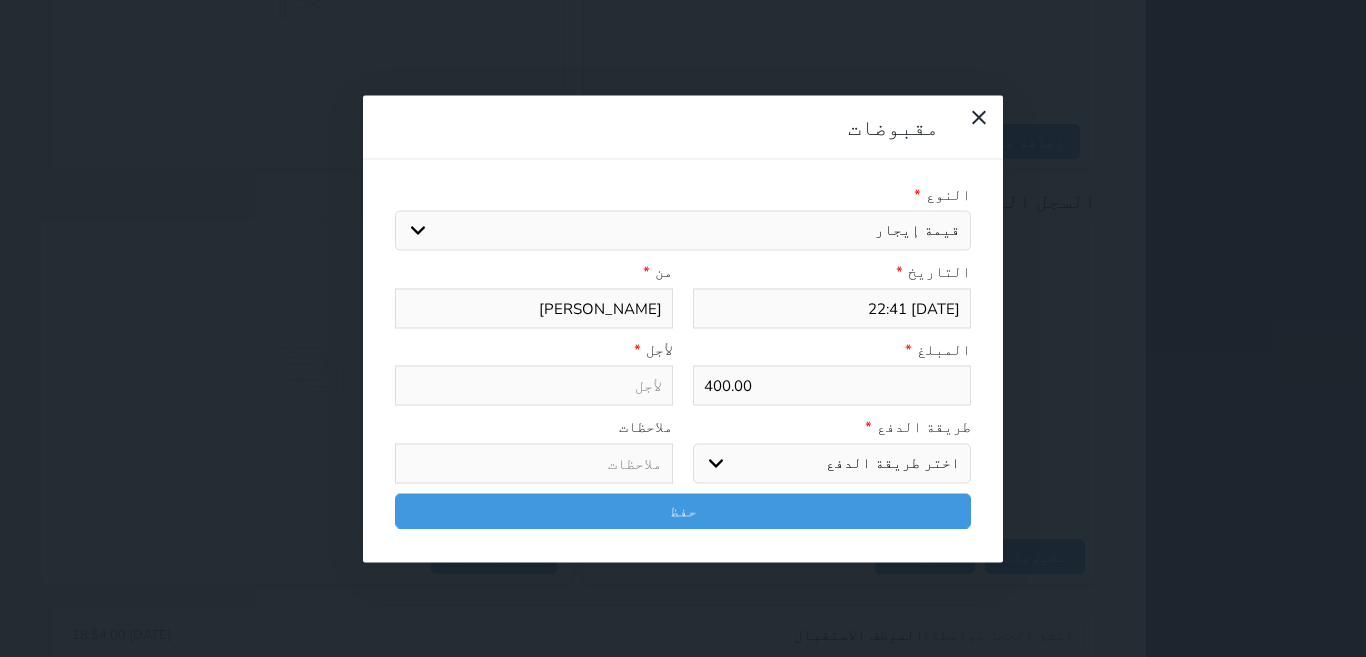 type on "قيمة إيجار - الوحدة - 301" 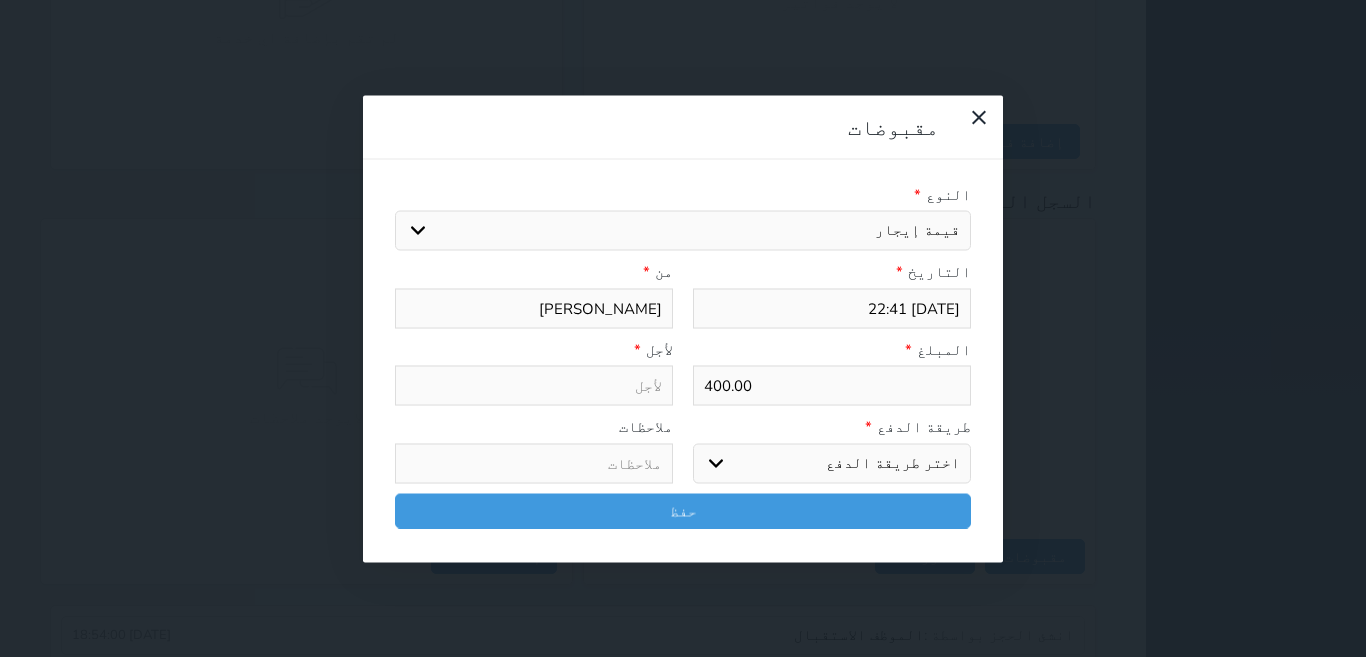 select 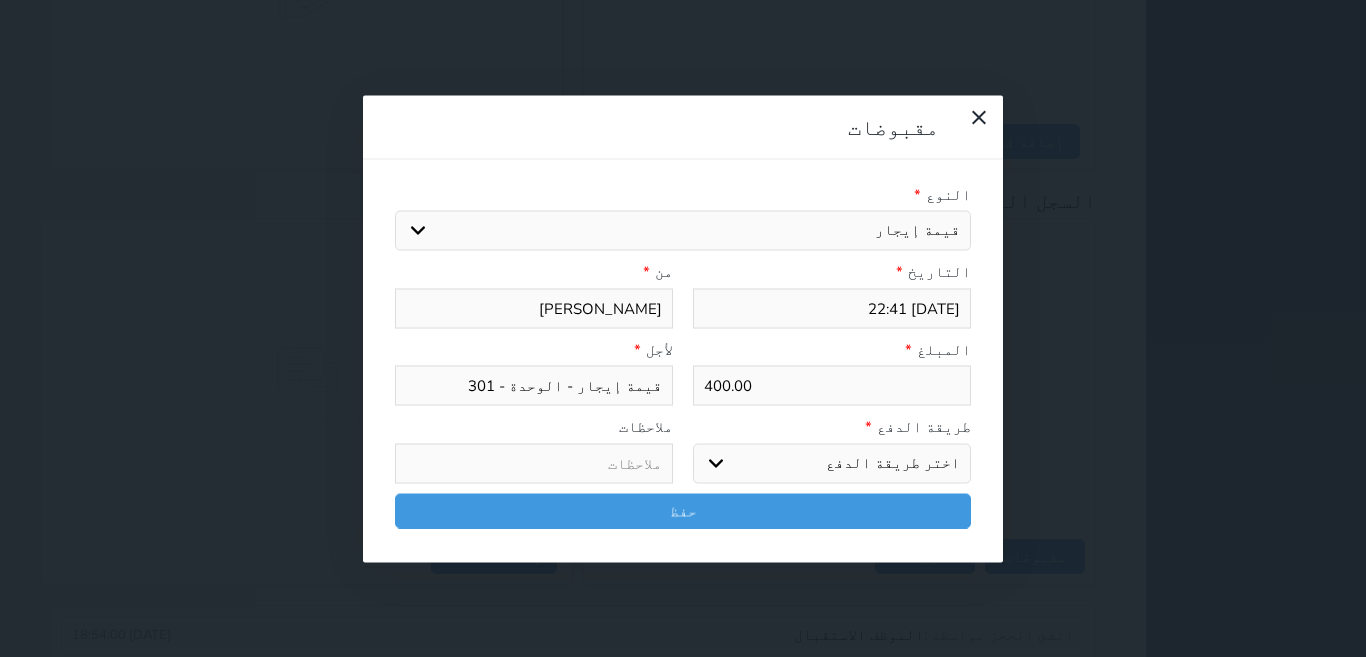 click on "400.00" at bounding box center [832, 386] 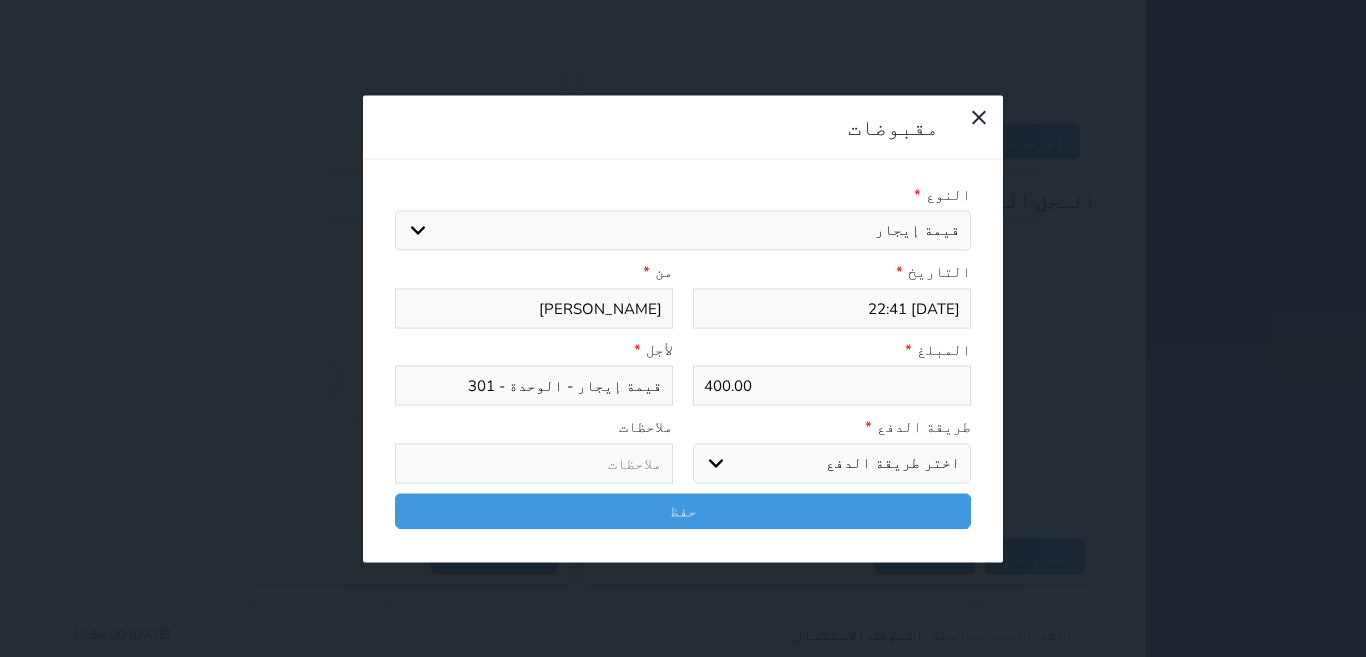 type on "5" 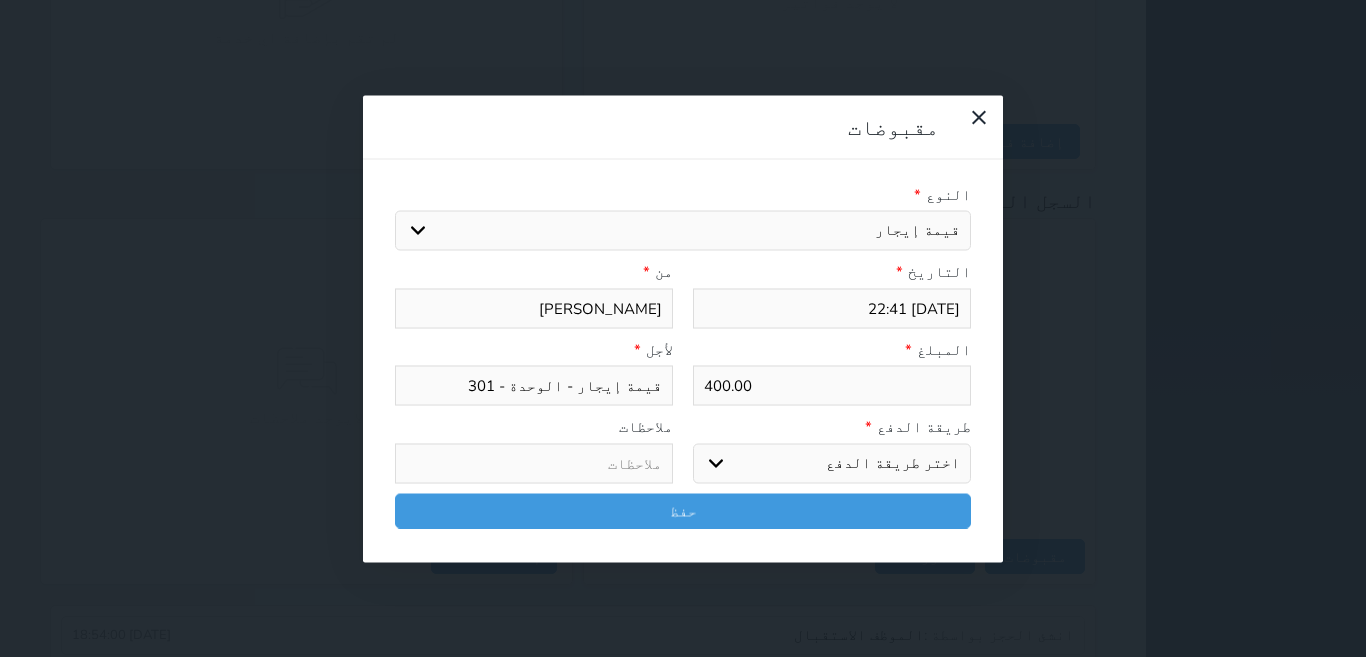 select 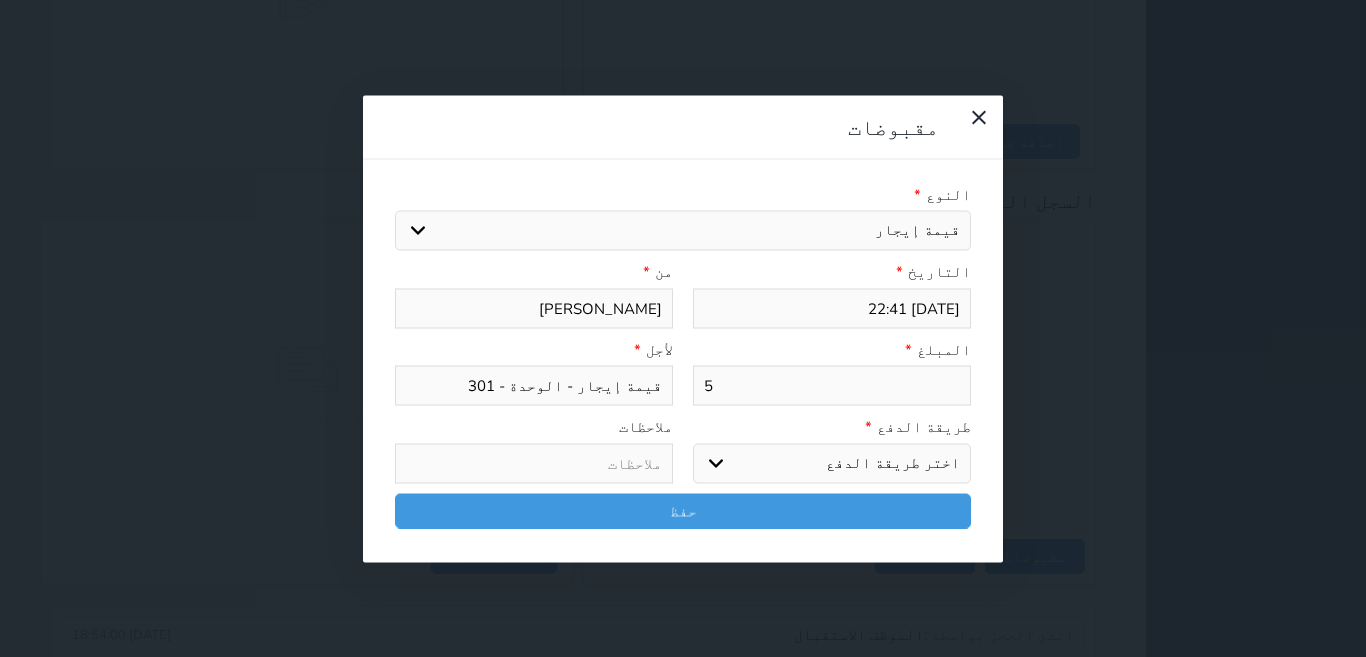 type on "50" 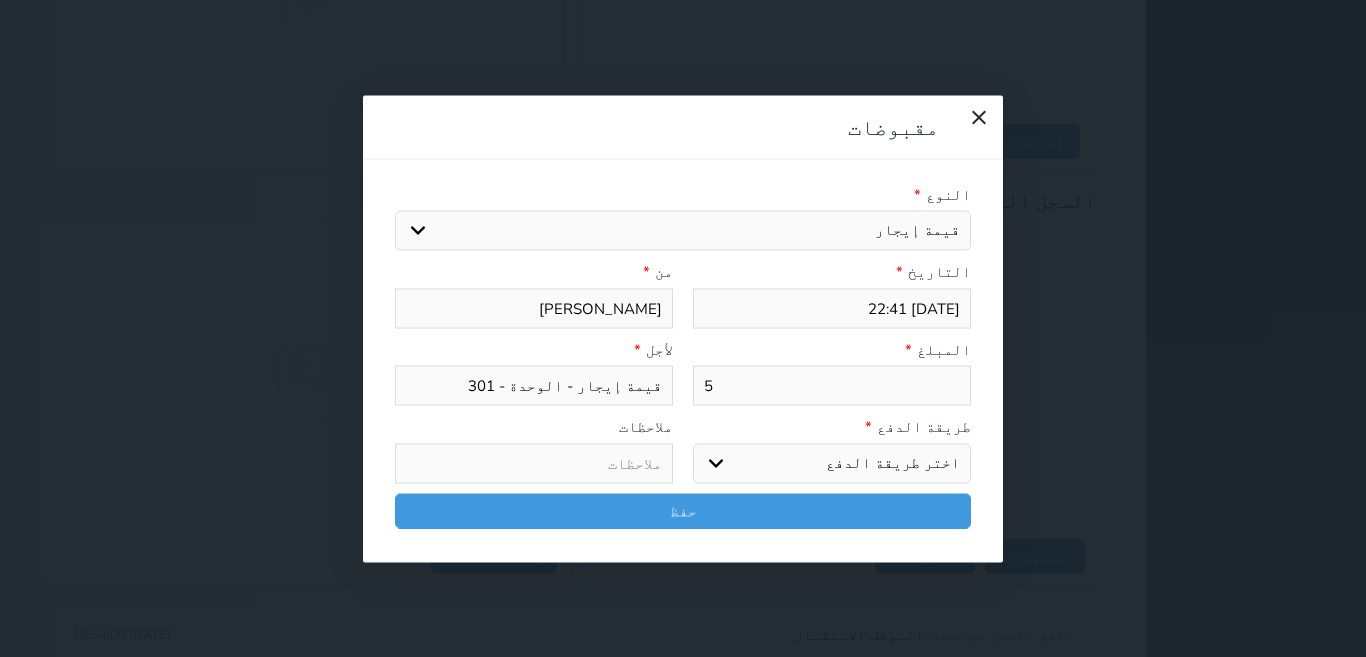 select 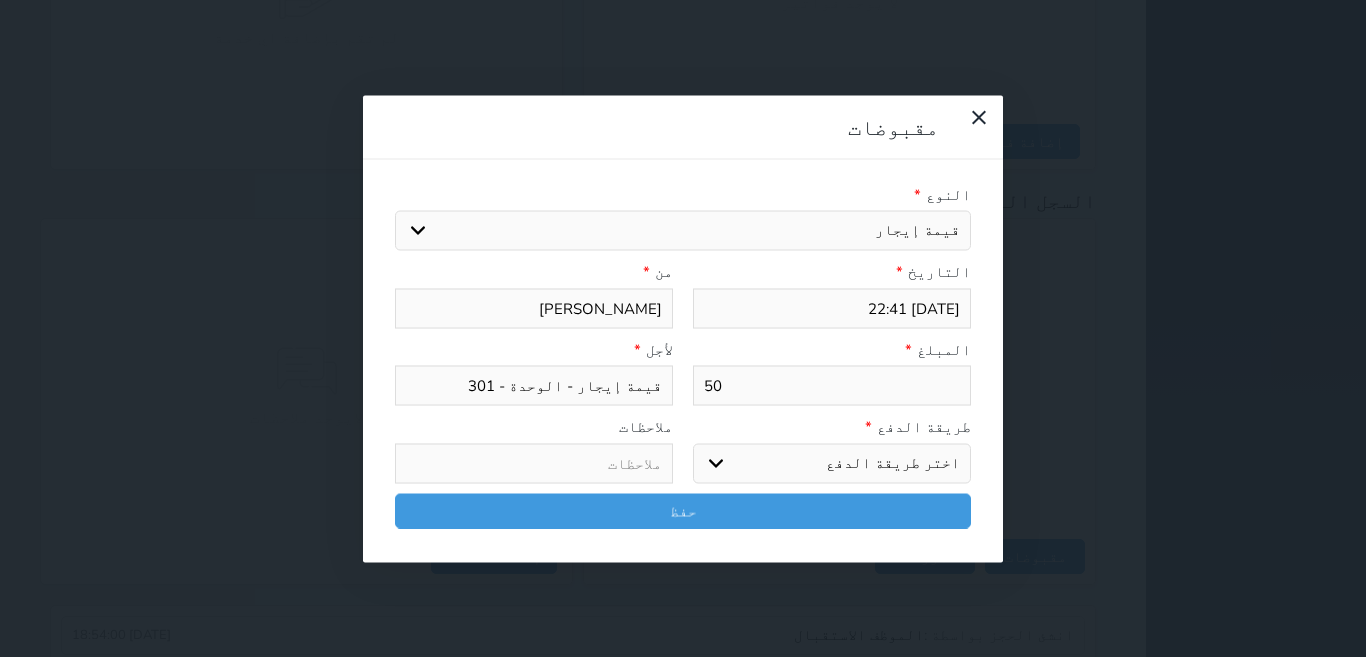 type on "500" 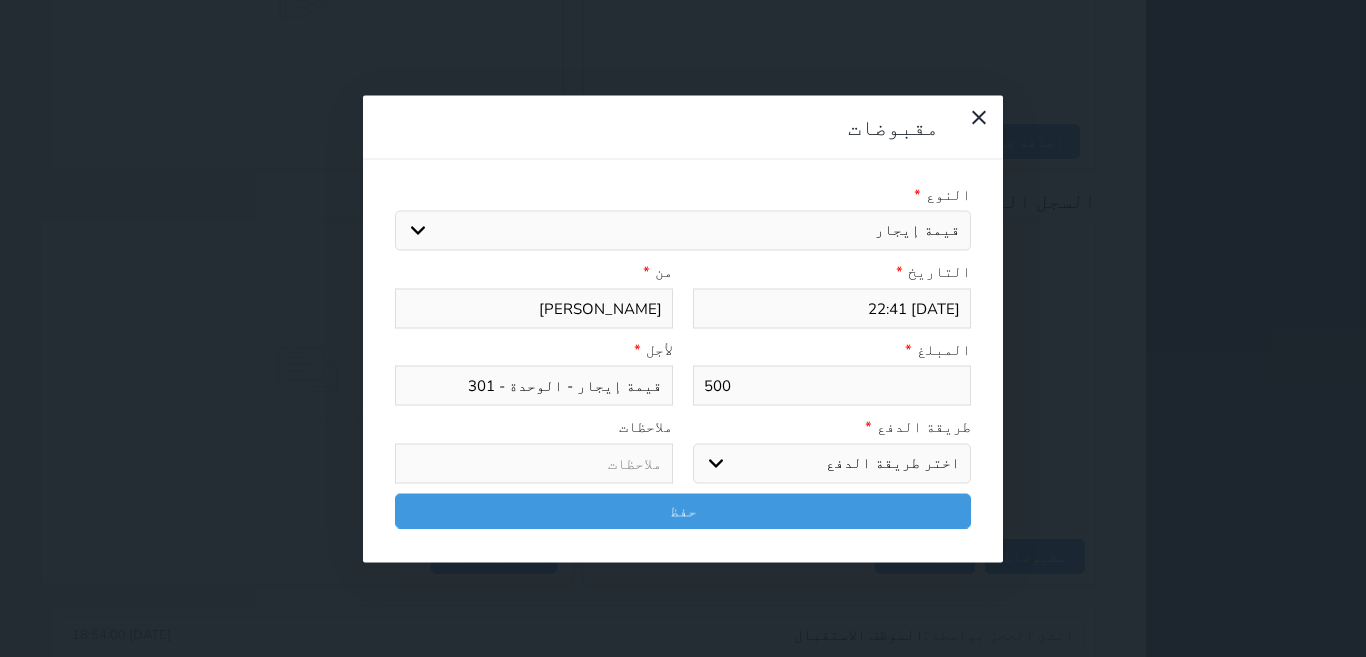 type on "500" 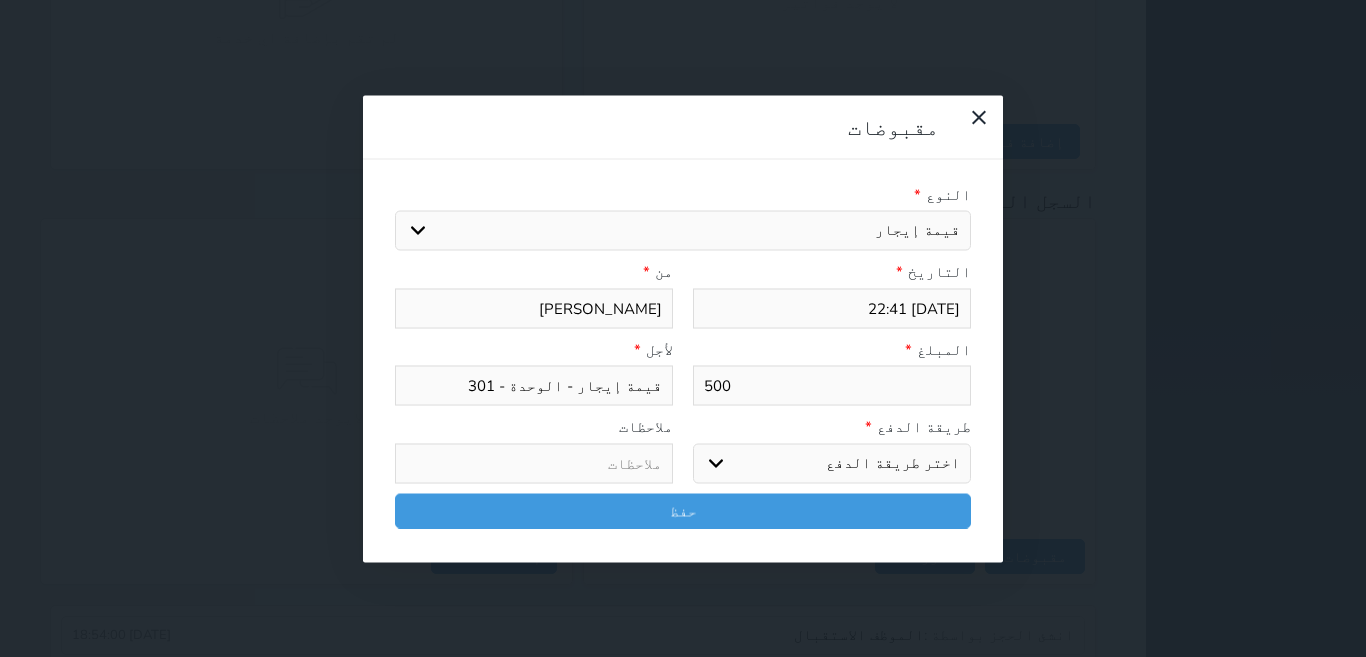 click on "اختر طريقة الدفع   دفع نقدى   تحويل بنكى   مدى   بطاقة ائتمان   آجل" at bounding box center [832, 463] 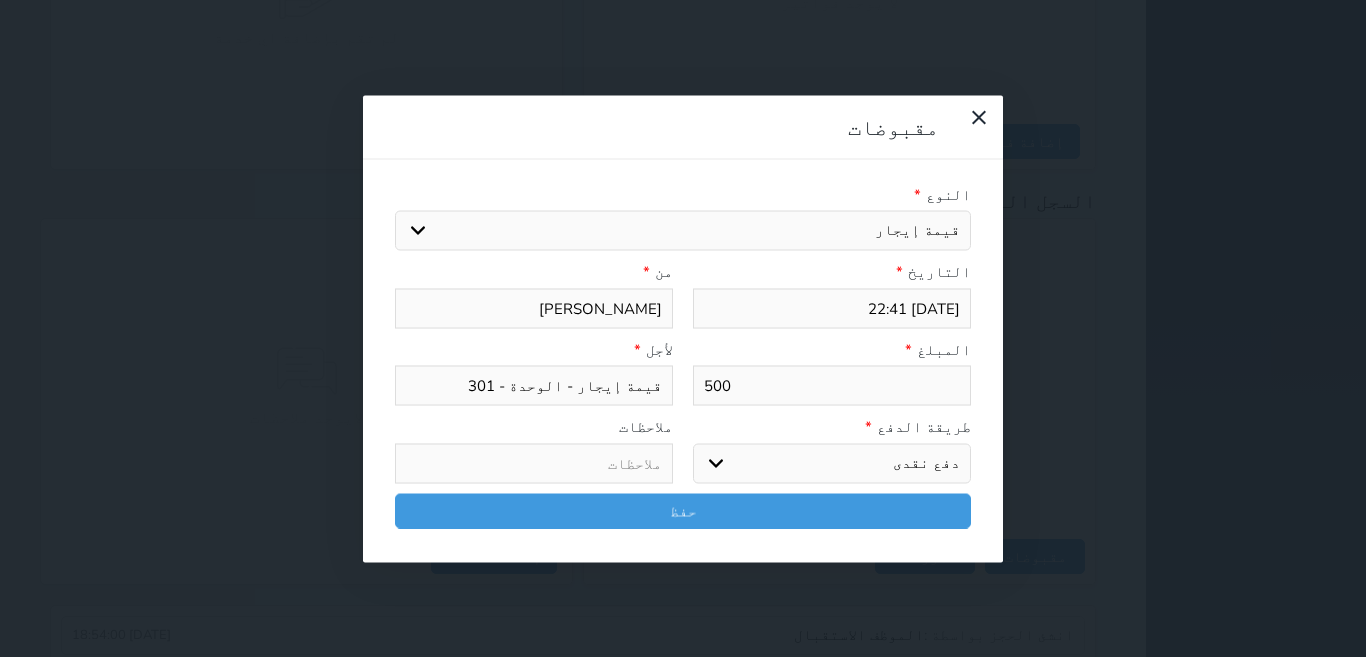 click on "اختر طريقة الدفع   دفع نقدى   تحويل بنكى   مدى   بطاقة ائتمان   آجل" at bounding box center [832, 463] 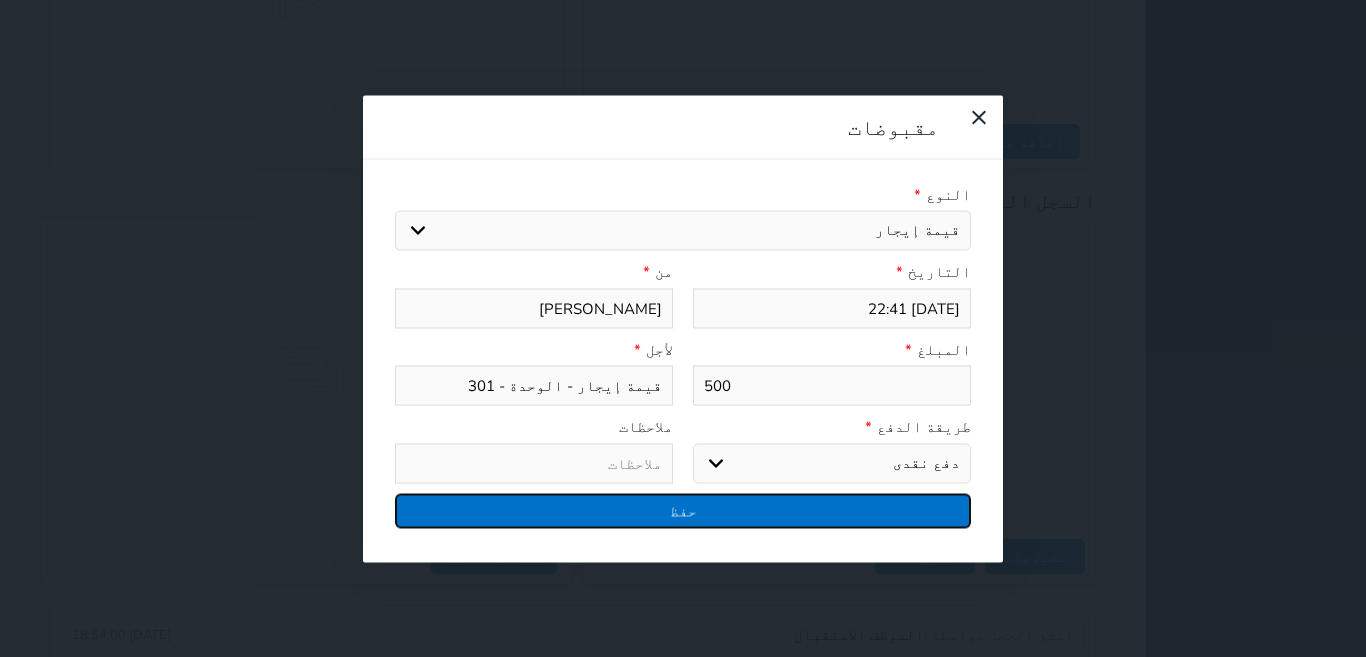 click on "حفظ" at bounding box center (683, 510) 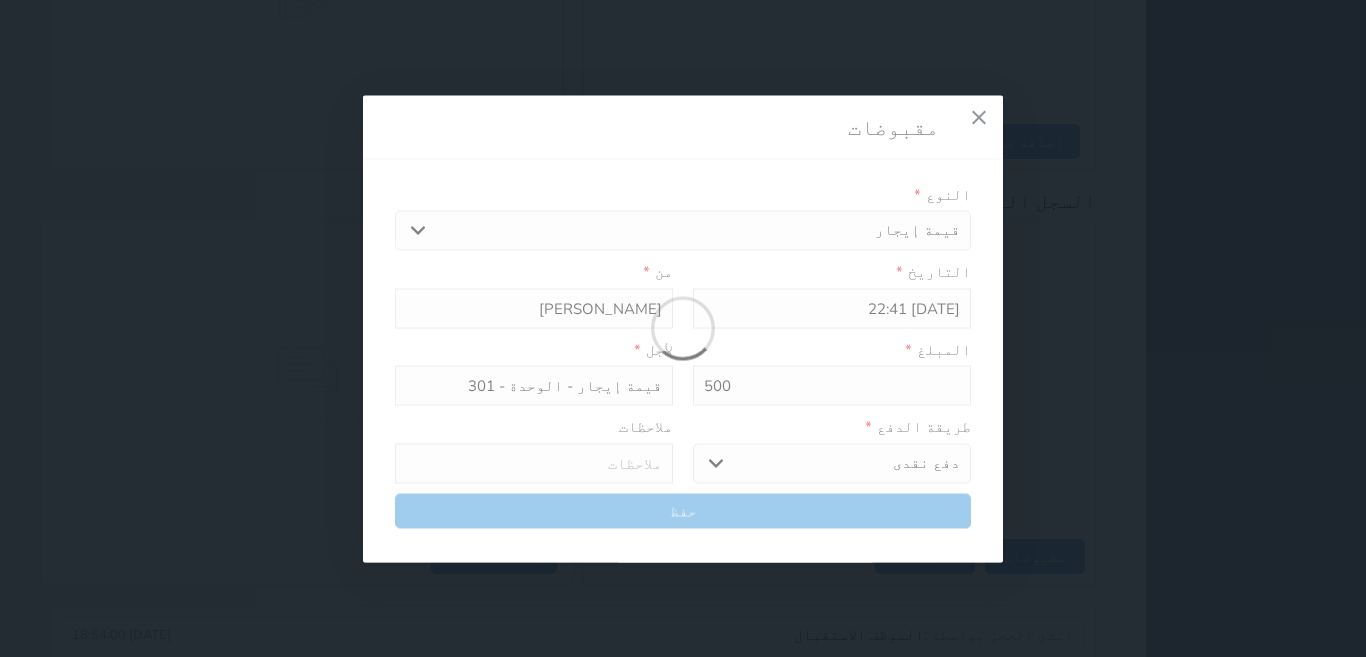 select 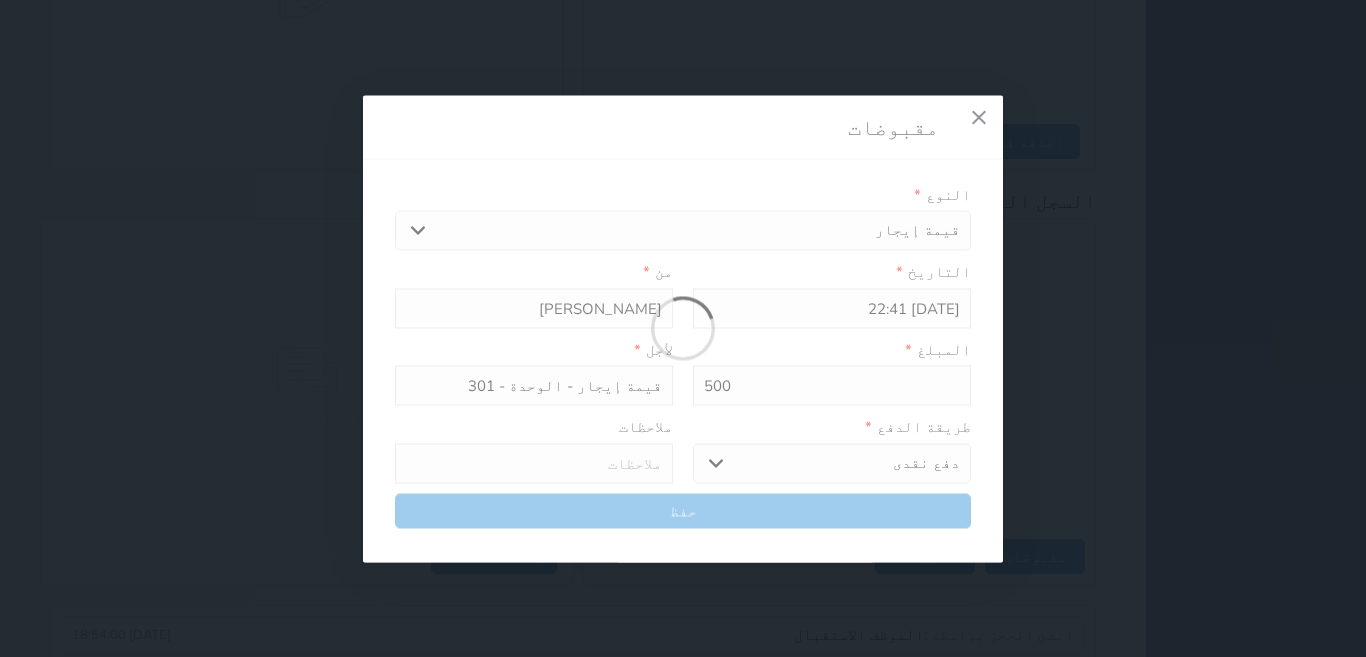 type 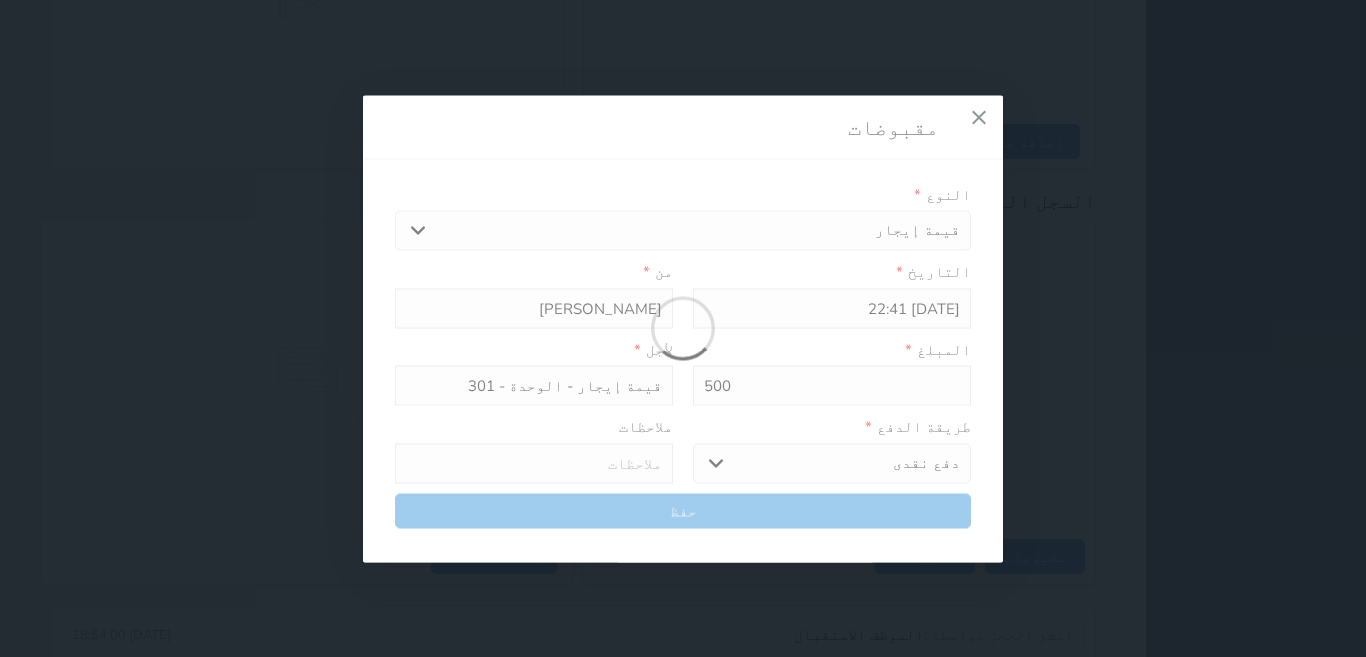 type on "0" 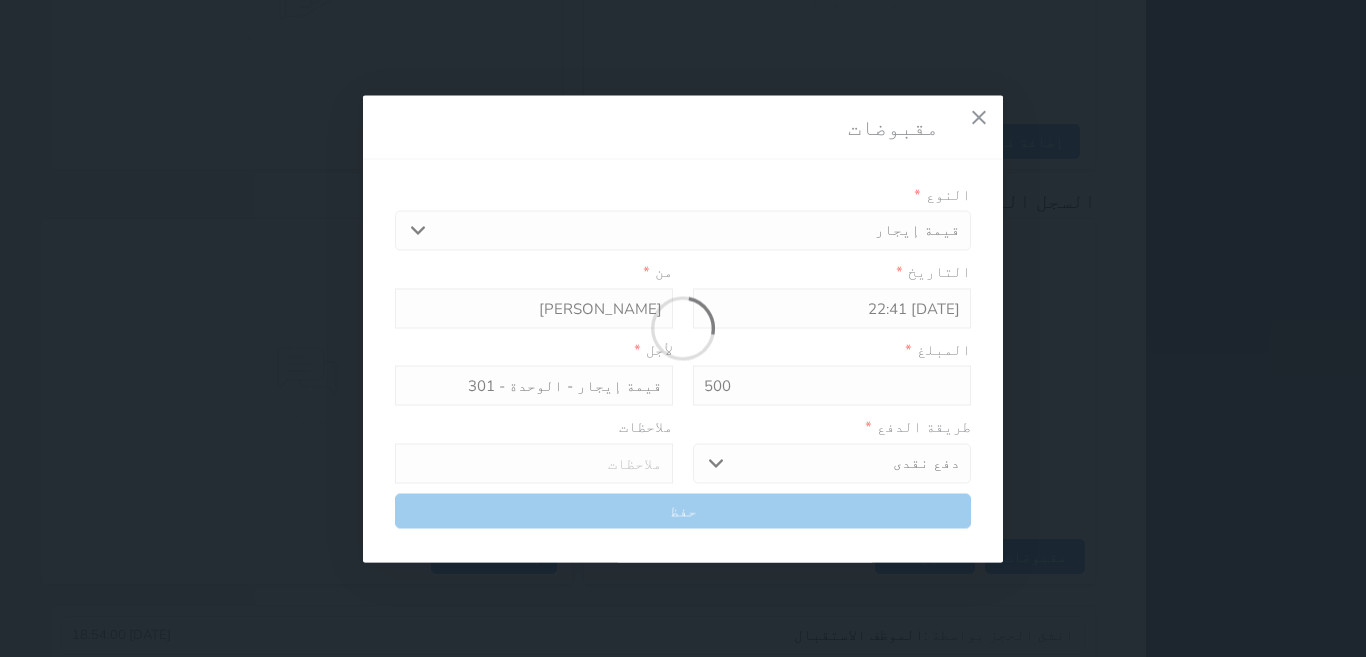 select 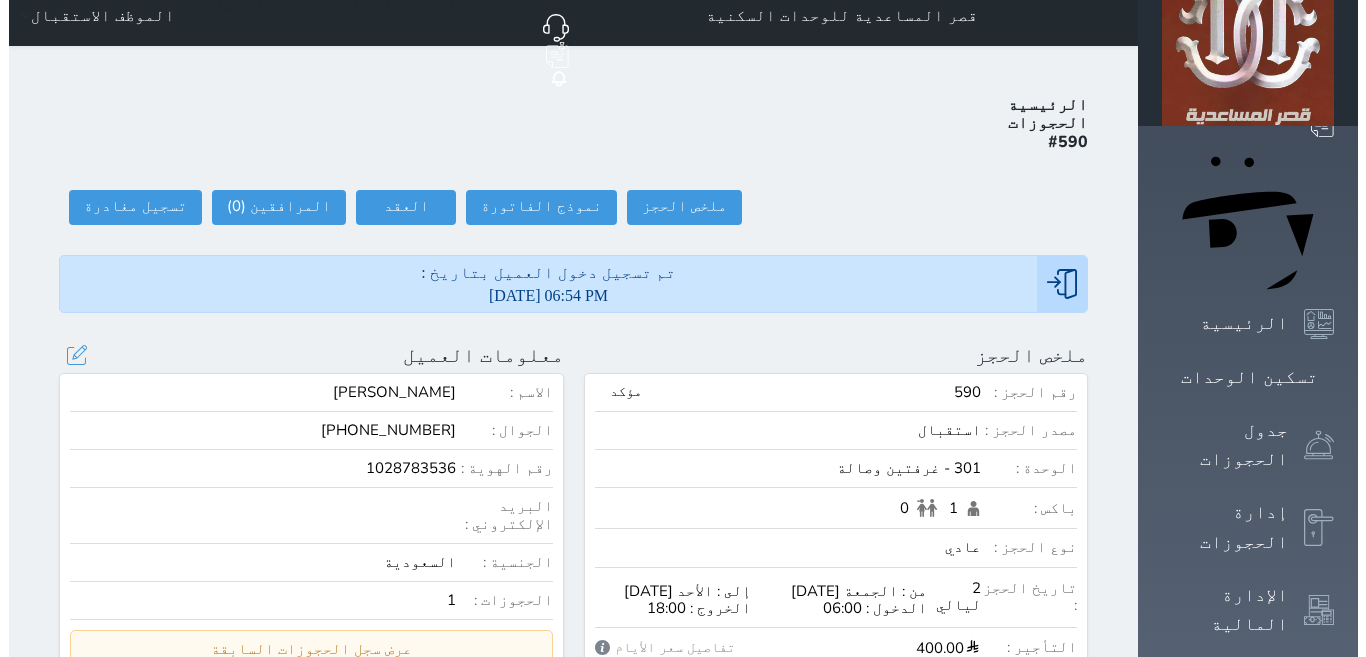 scroll, scrollTop: 0, scrollLeft: 0, axis: both 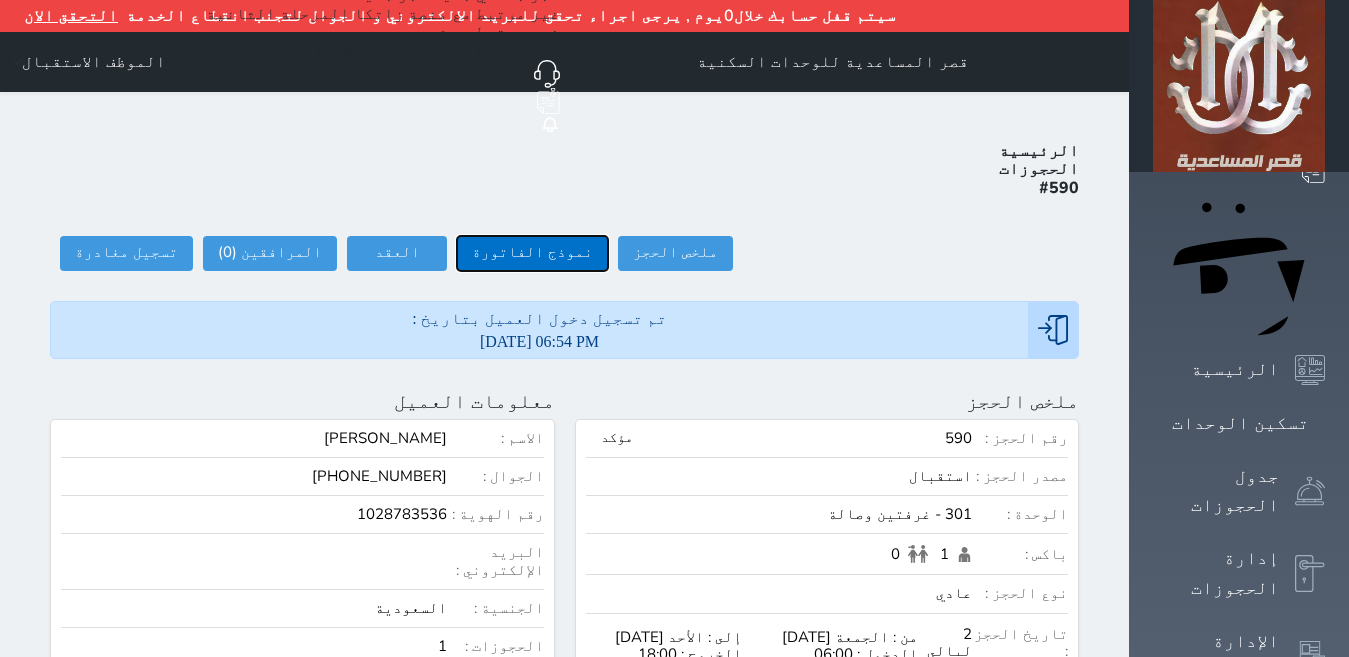 click on "نموذج الفاتورة" at bounding box center (532, 253) 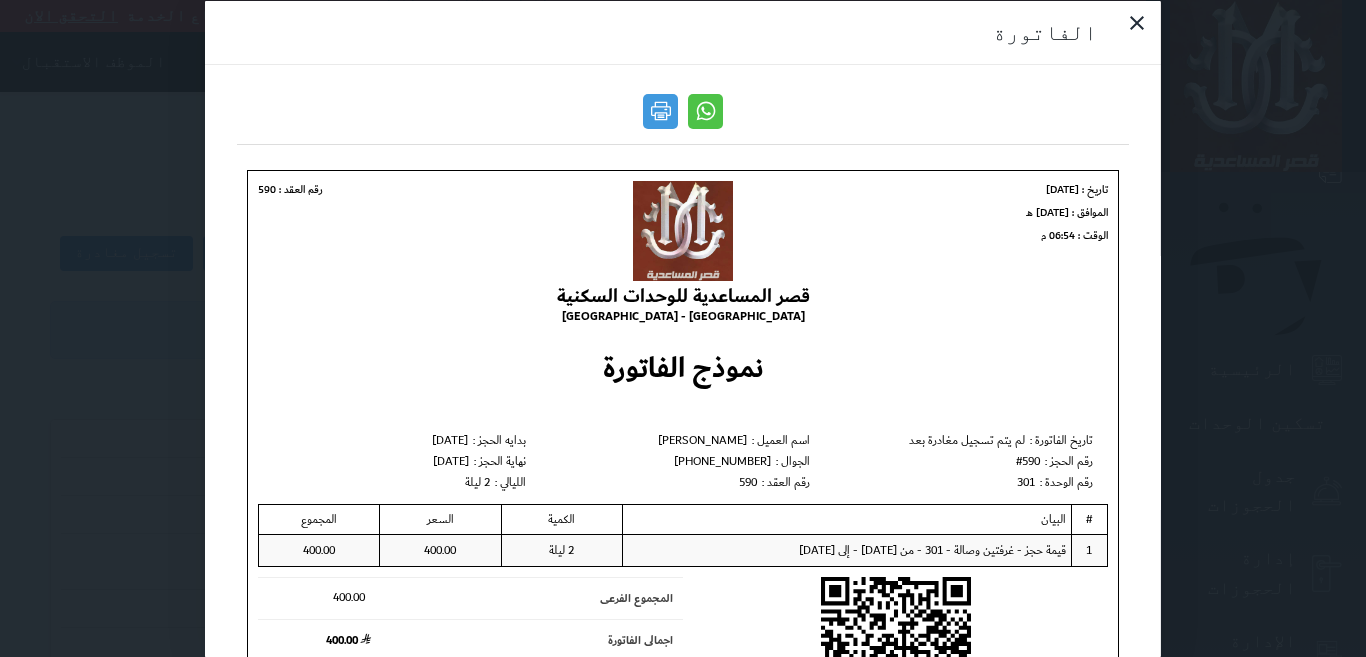 scroll, scrollTop: 0, scrollLeft: 0, axis: both 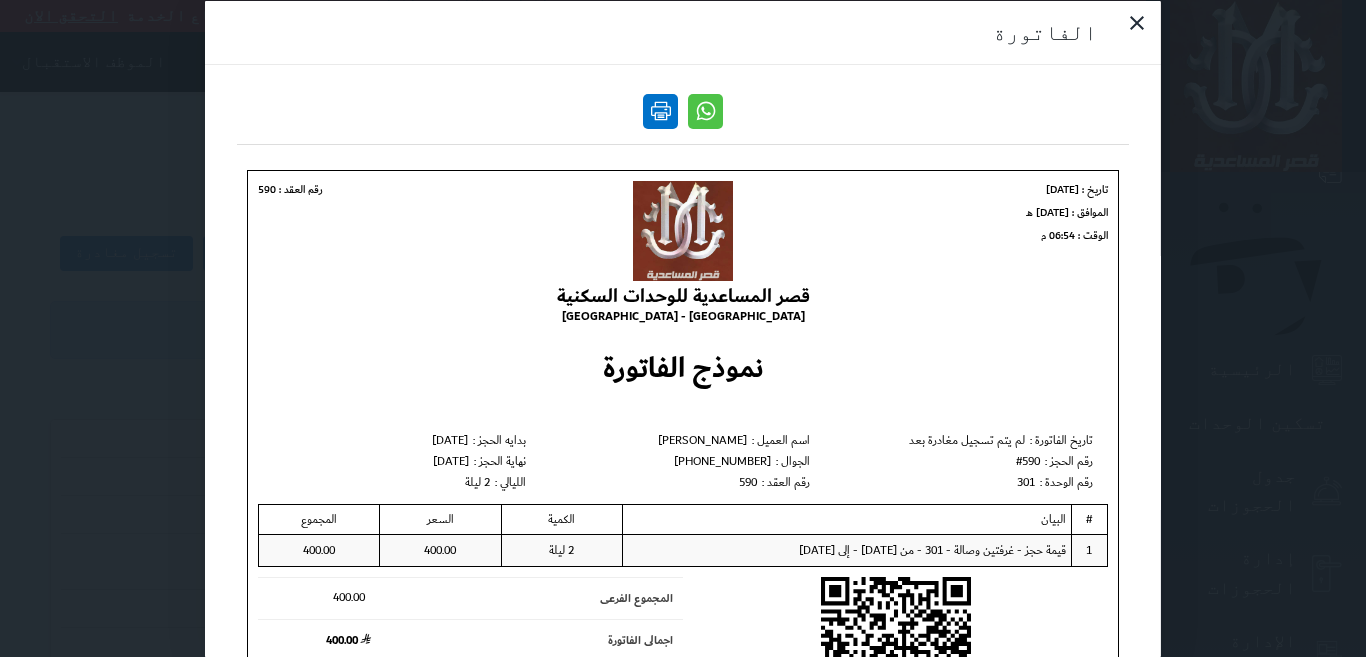 click at bounding box center [660, 110] 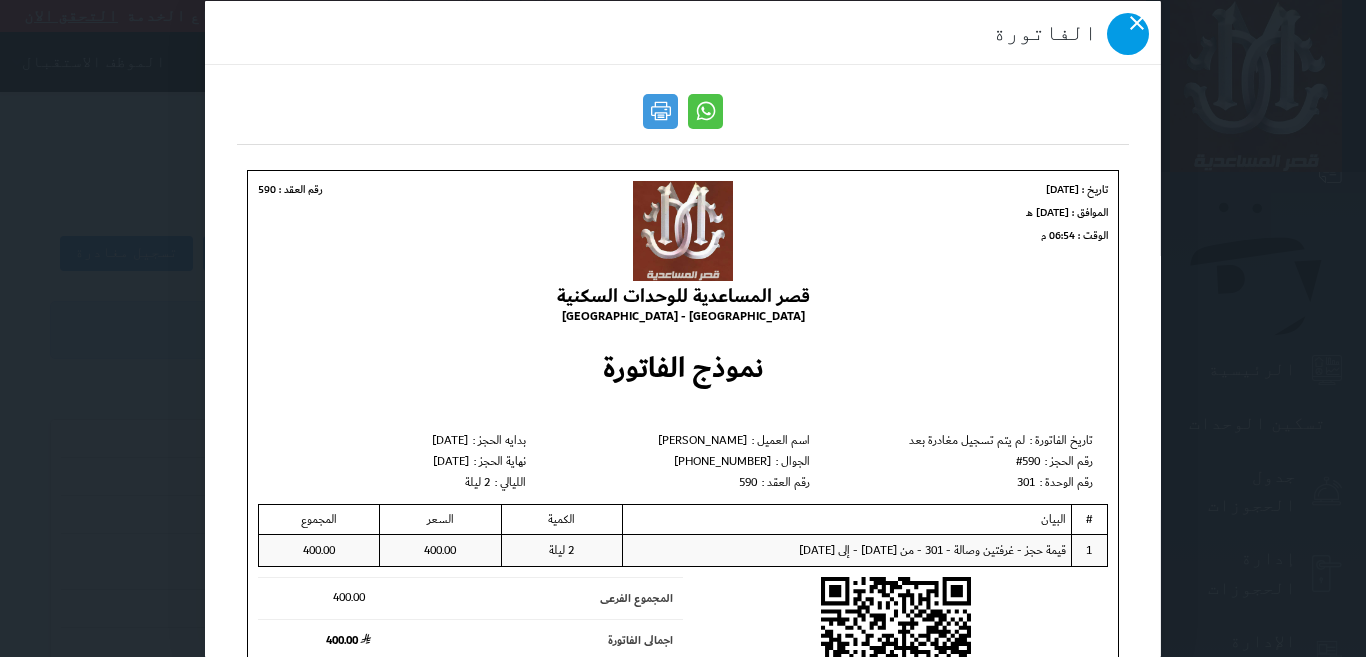 click at bounding box center [1128, 33] 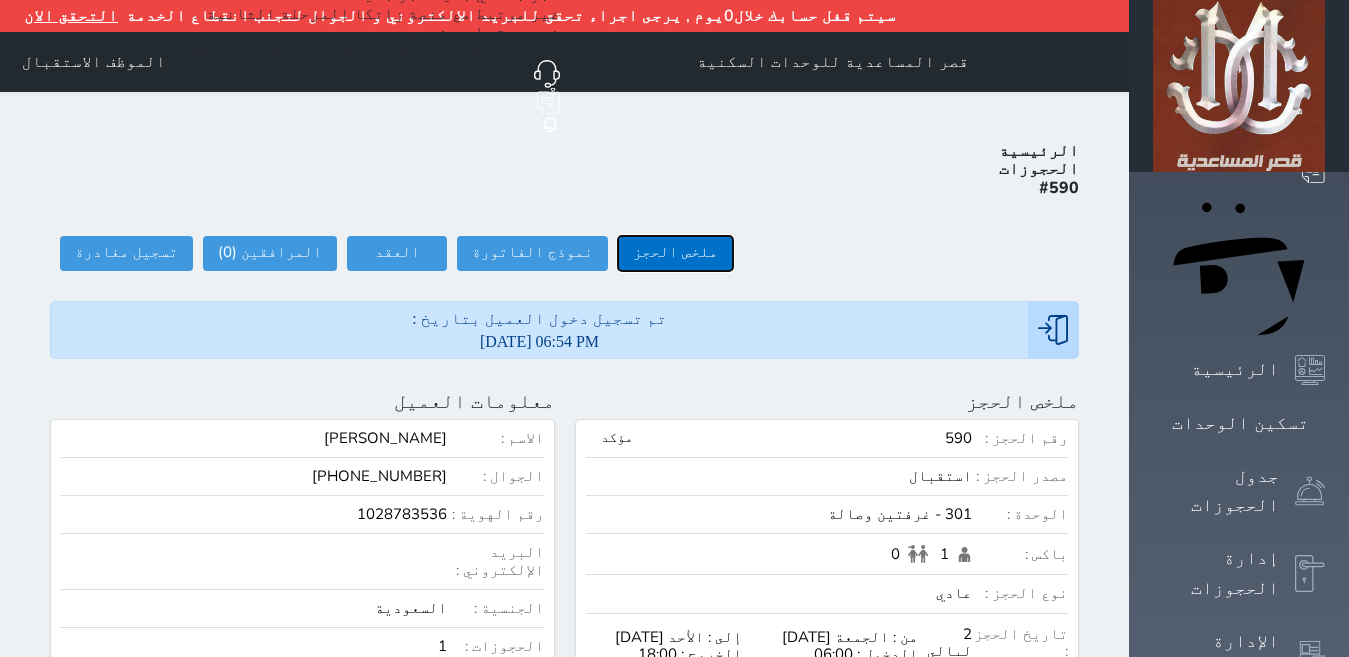 click on "ملخص الحجز" at bounding box center [675, 253] 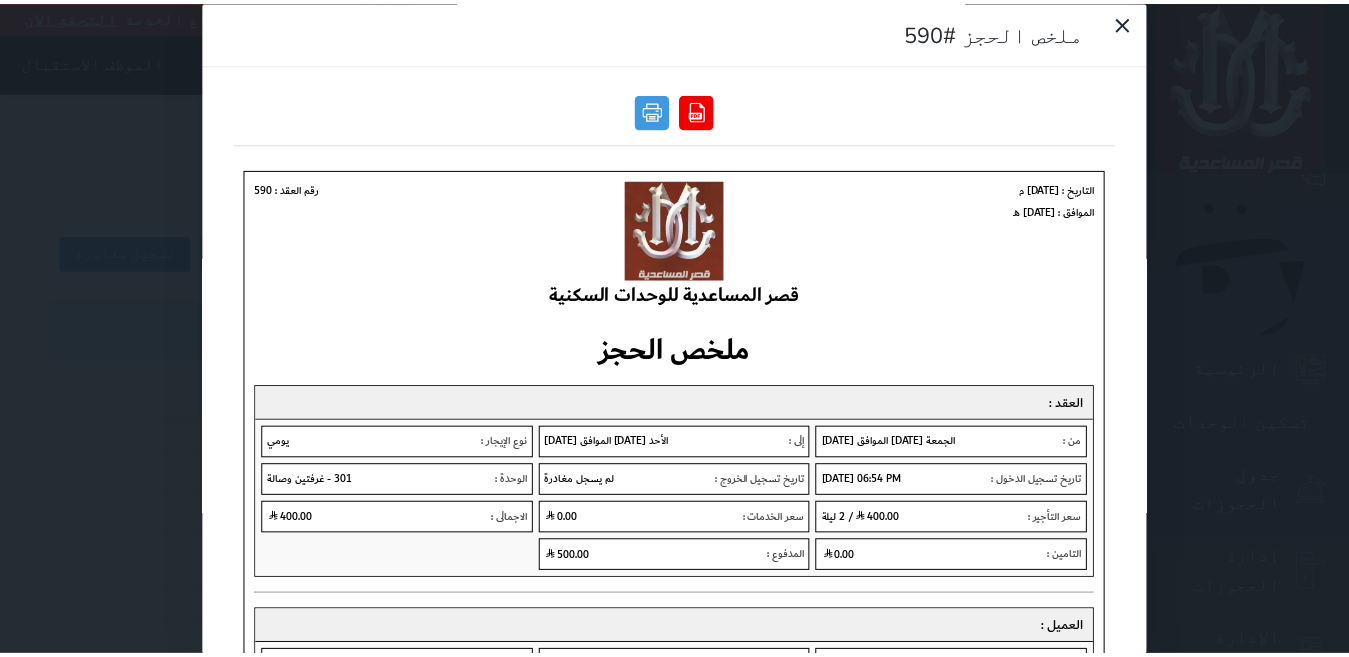 scroll, scrollTop: 0, scrollLeft: 0, axis: both 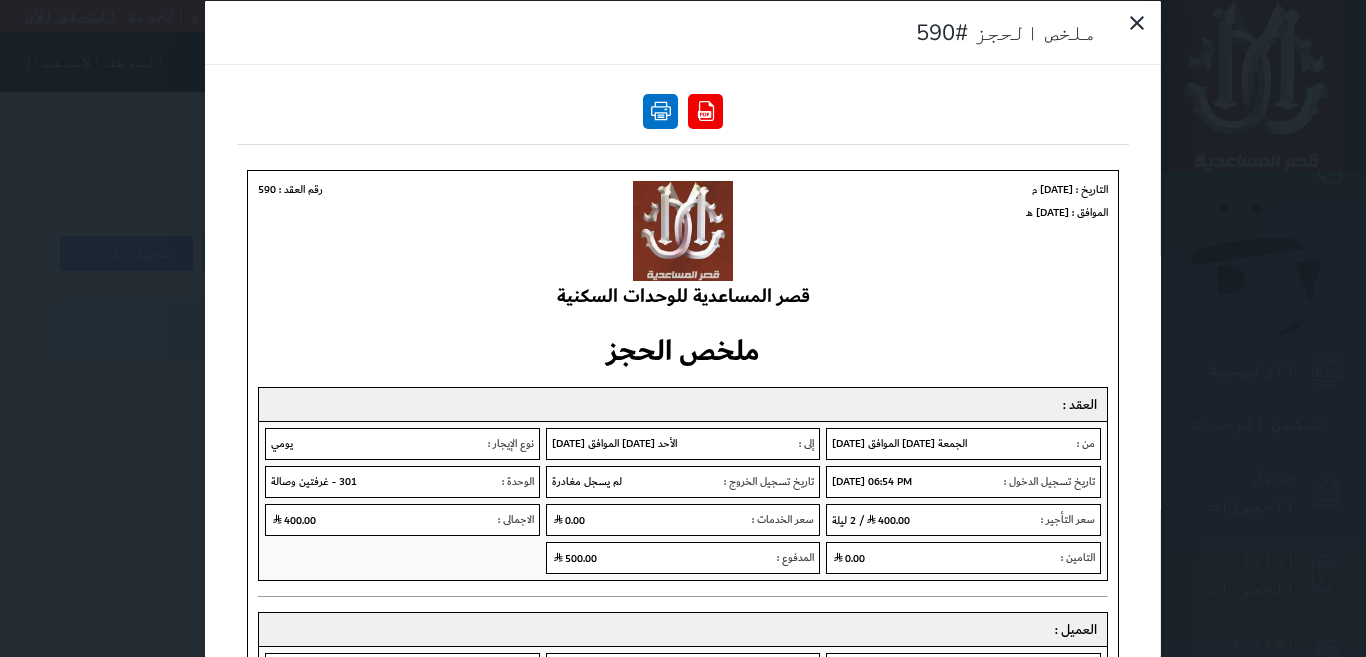 click at bounding box center (660, 110) 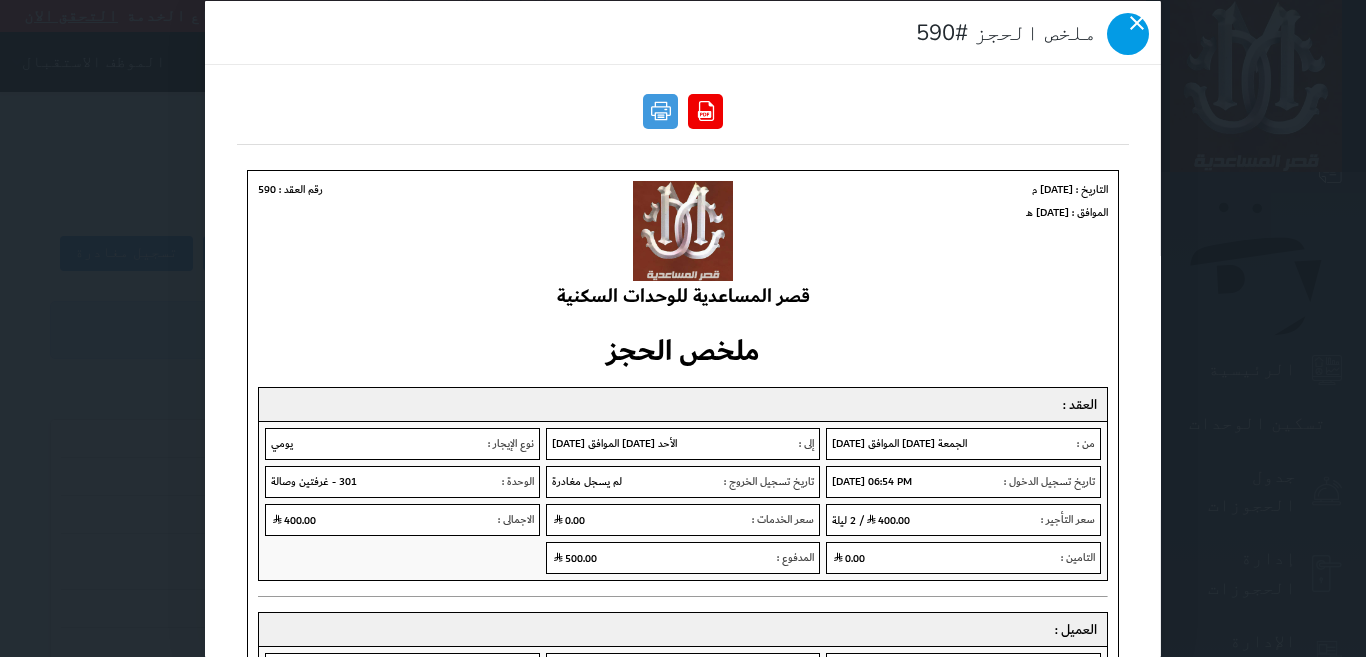click 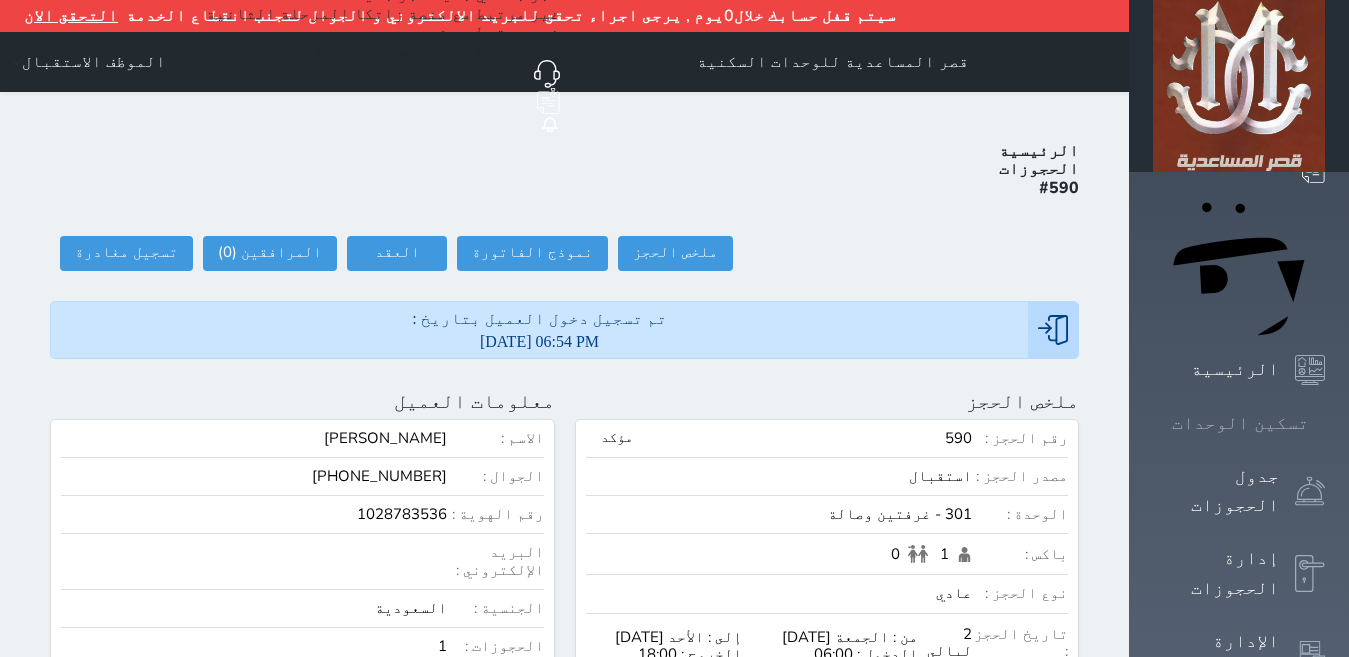 click on "تسكين الوحدات" at bounding box center [1239, 423] 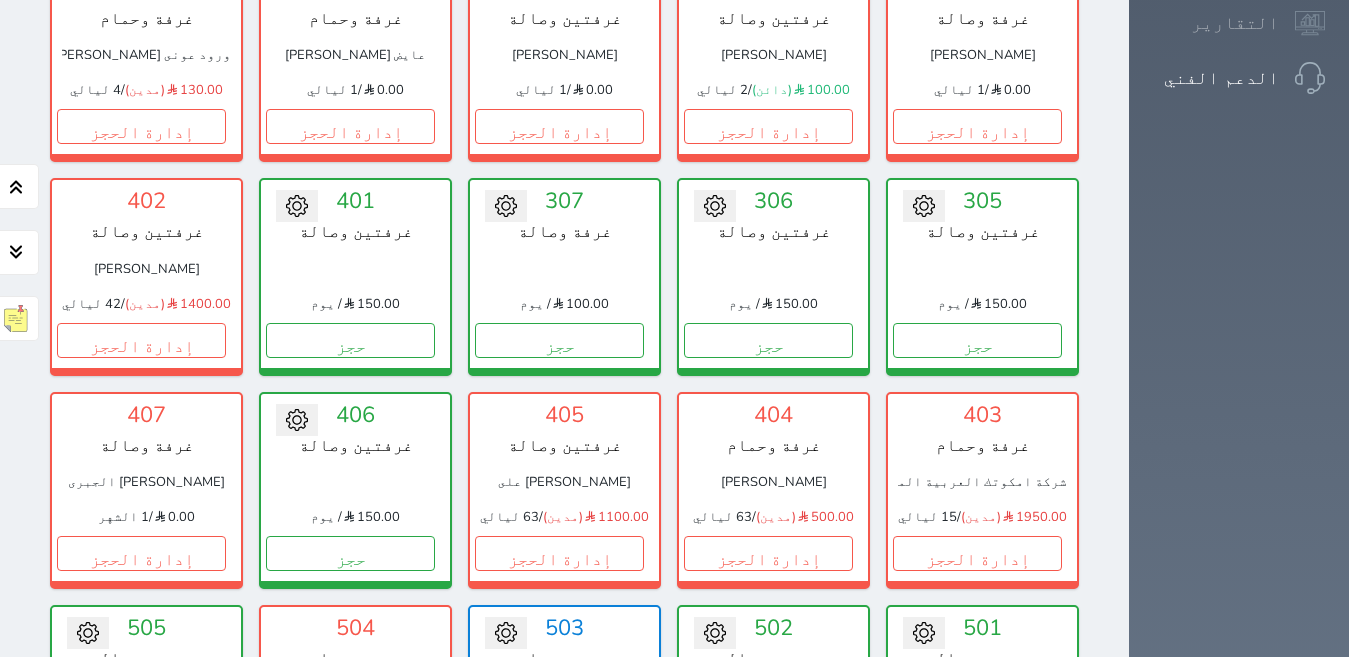 scroll, scrollTop: 810, scrollLeft: 0, axis: vertical 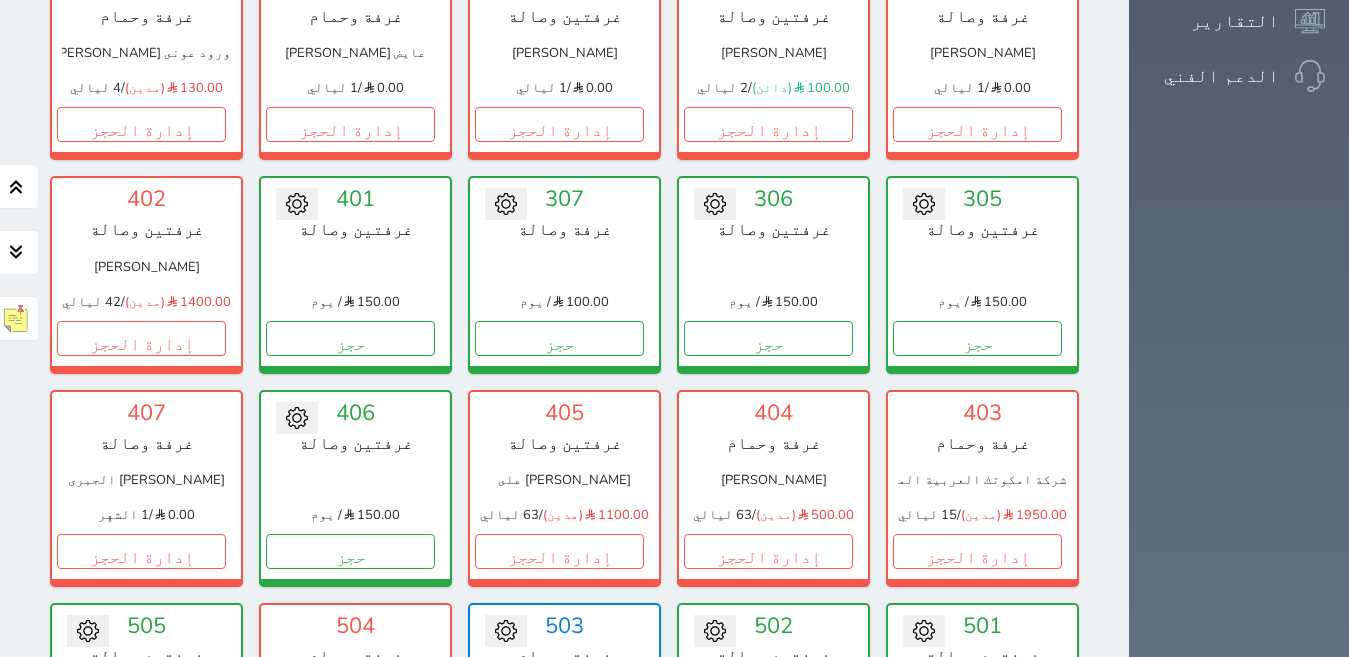 click on "إدارة الحجز" at bounding box center [559, 764] 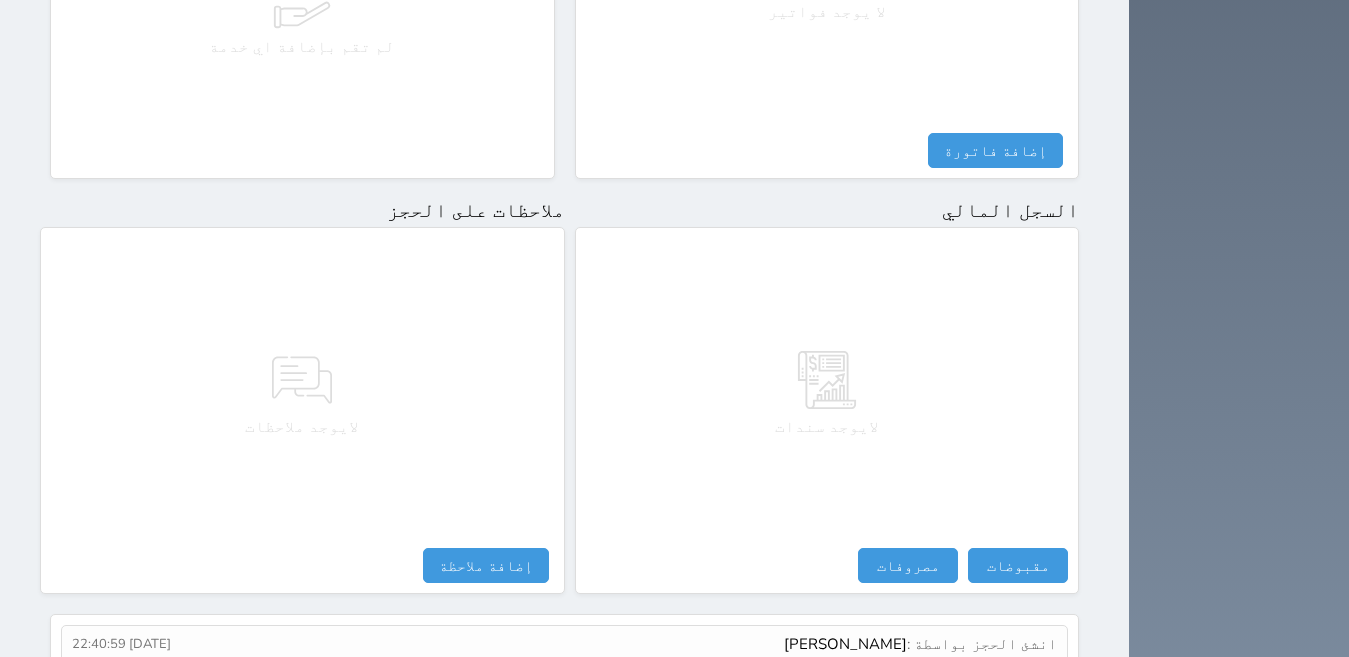 scroll, scrollTop: 1022, scrollLeft: 0, axis: vertical 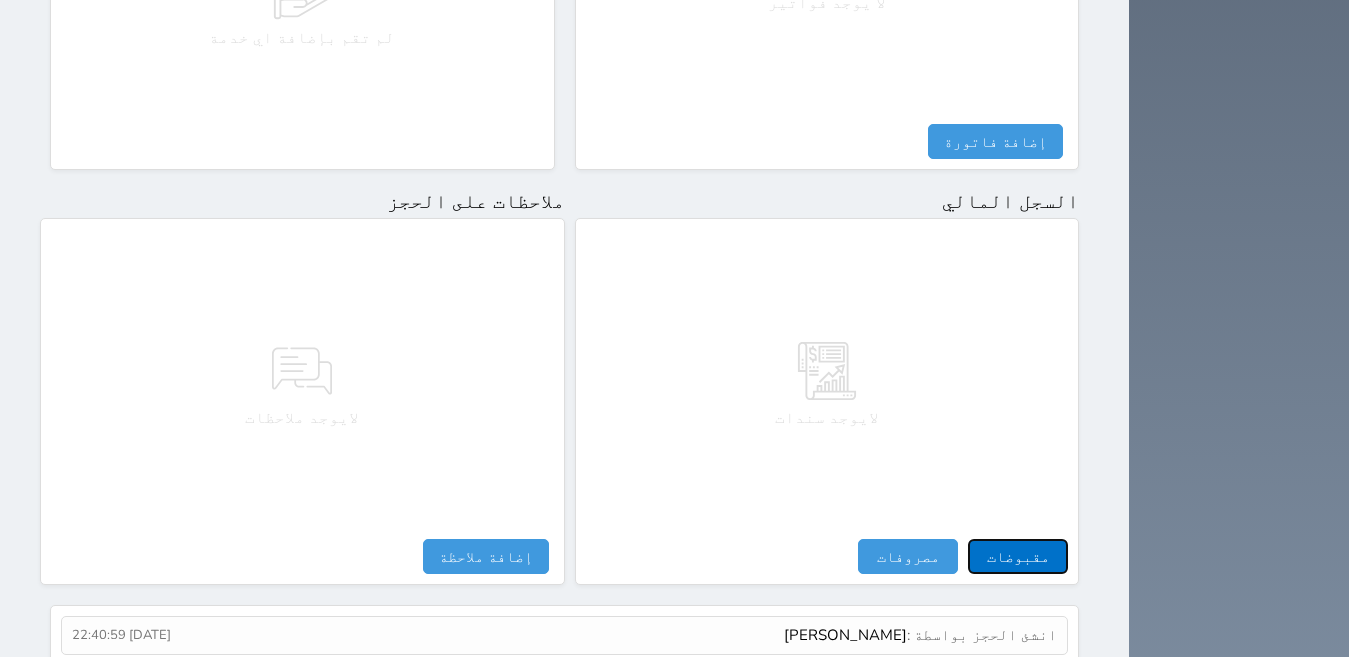 click on "مقبوضات" at bounding box center (1018, 556) 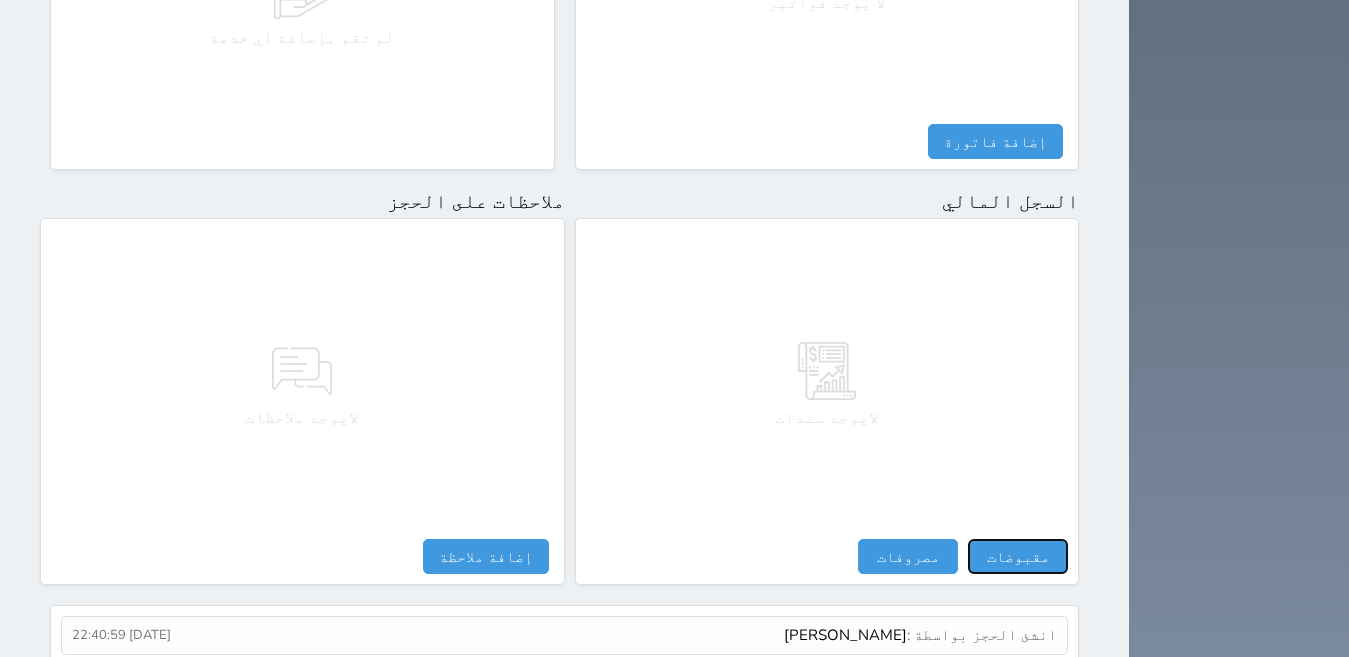 select 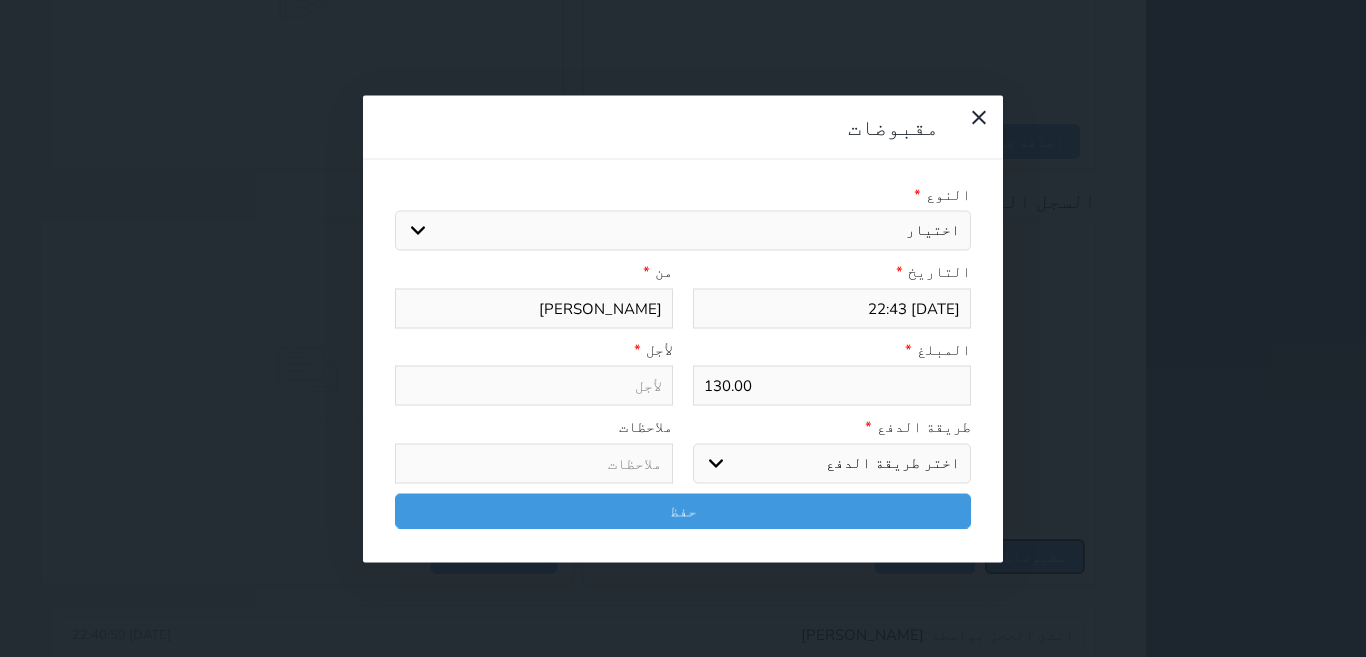 select 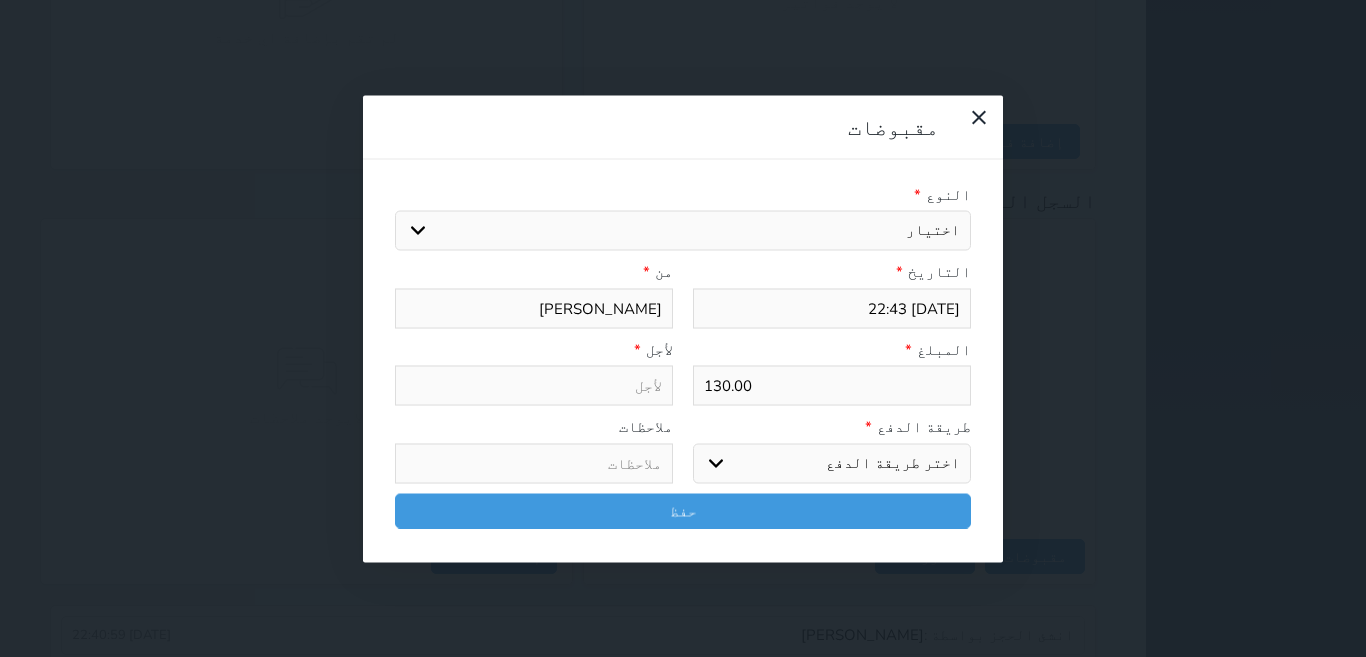 click on "اختيار   مقبوضات عامة قيمة إيجار فواتير تامين عربون لا ينطبق آخر مغسلة واي فاي - الإنترنت مواقف السيارات طعام الأغذية والمشروبات مشروبات المشروبات الباردة المشروبات الساخنة الإفطار غداء عشاء مخبز و كعك حمام سباحة الصالة الرياضية سبا و خدمات الجمال اختيار وإسقاط (خدمات النقل) ميني بار كابل - تلفزيون سرير إضافي تصفيف الشعر التسوق خدمات الجولات السياحية المنظمة خدمات الدليل السياحي" at bounding box center [683, 231] 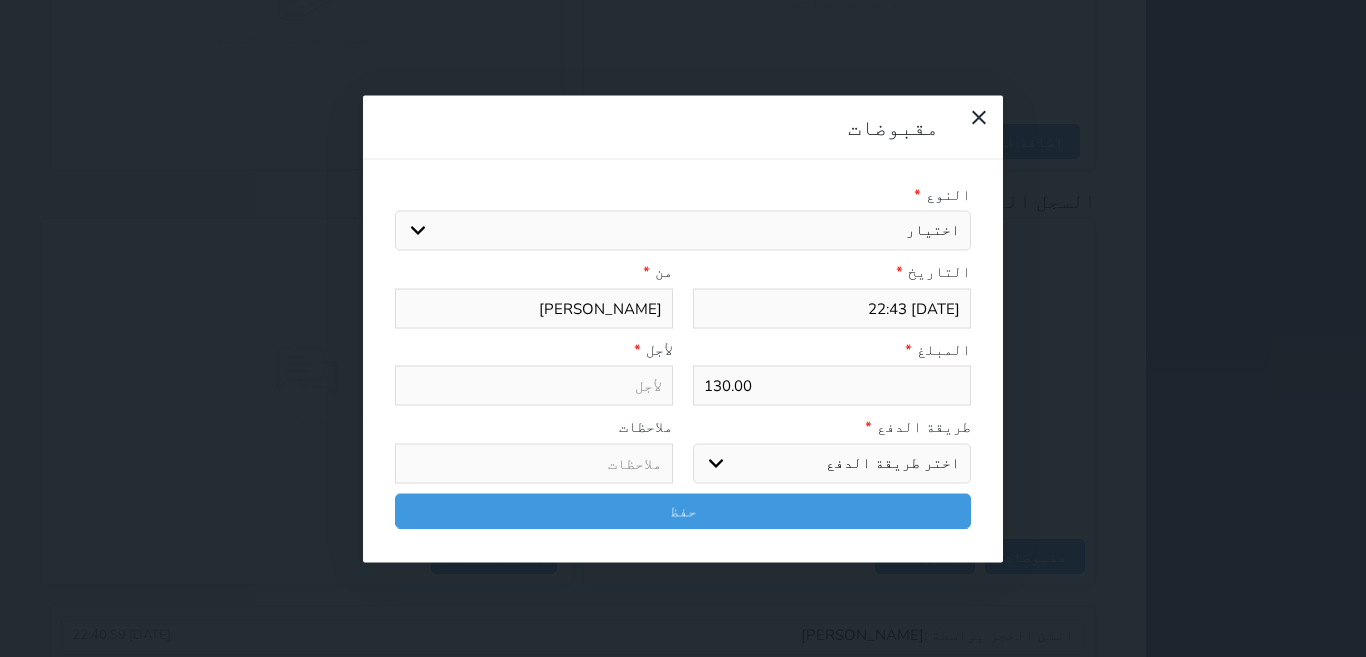 select on "162000" 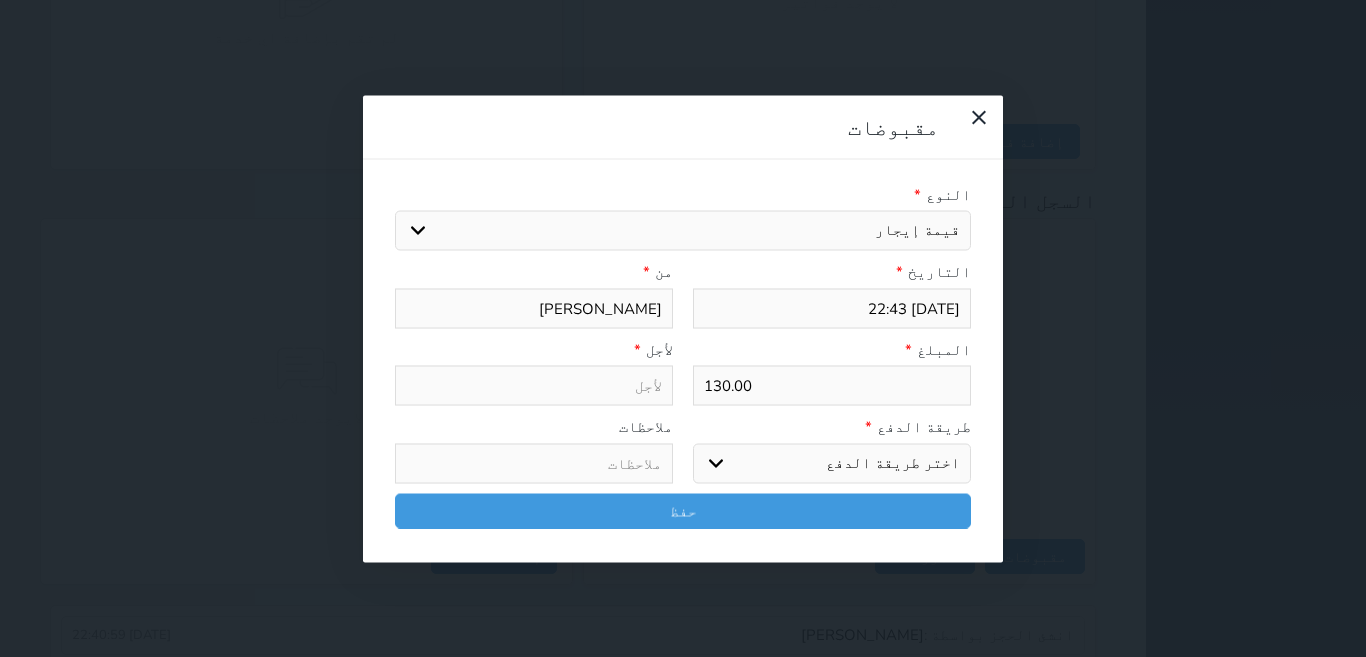 click on "اختيار   مقبوضات عامة قيمة إيجار فواتير تامين عربون لا ينطبق آخر مغسلة واي فاي - الإنترنت مواقف السيارات طعام الأغذية والمشروبات مشروبات المشروبات الباردة المشروبات الساخنة الإفطار غداء عشاء مخبز و كعك حمام سباحة الصالة الرياضية سبا و خدمات الجمال اختيار وإسقاط (خدمات النقل) ميني بار كابل - تلفزيون سرير إضافي تصفيف الشعر التسوق خدمات الجولات السياحية المنظمة خدمات الدليل السياحي" at bounding box center (683, 231) 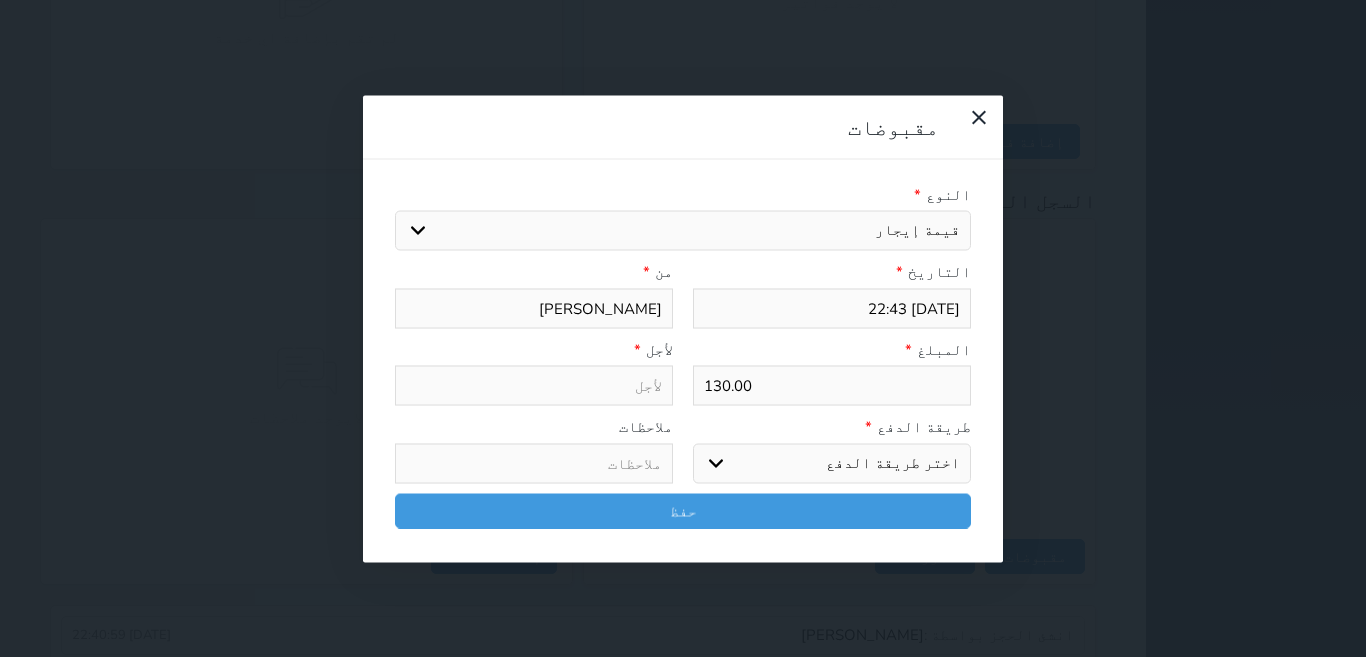 select 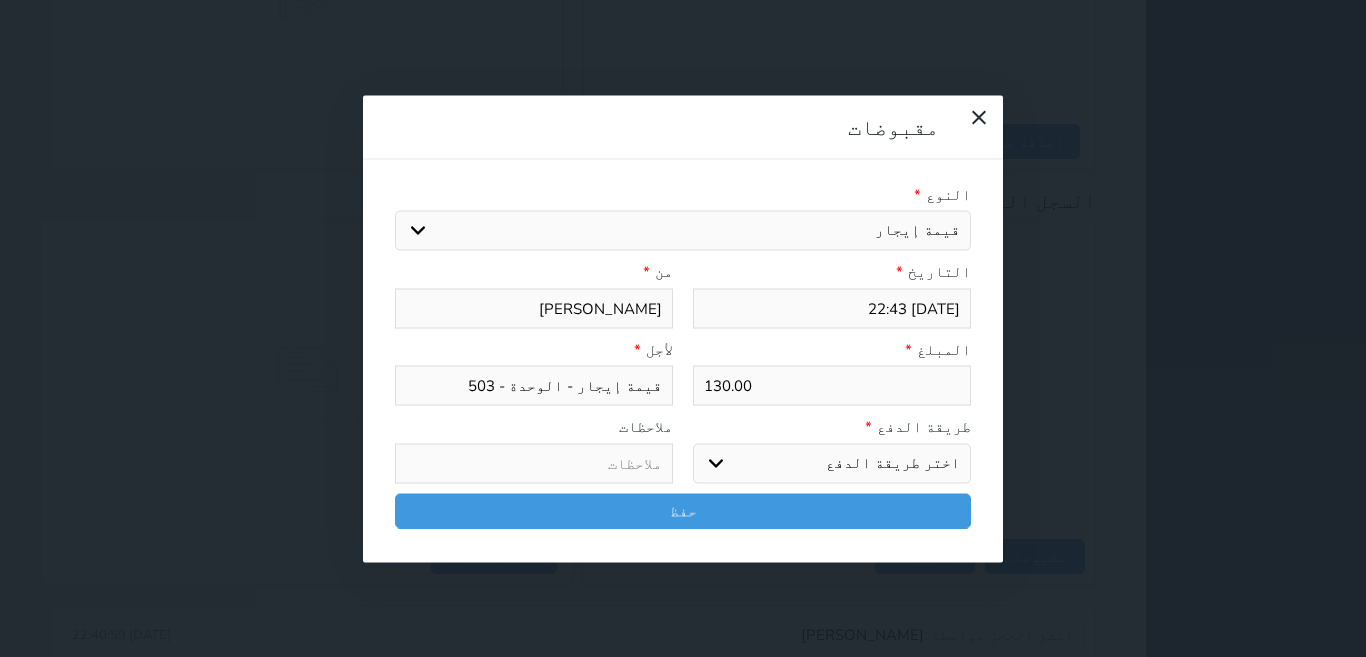 click on "اختر طريقة الدفع   دفع نقدى   تحويل بنكى   مدى   بطاقة ائتمان   آجل" at bounding box center (832, 463) 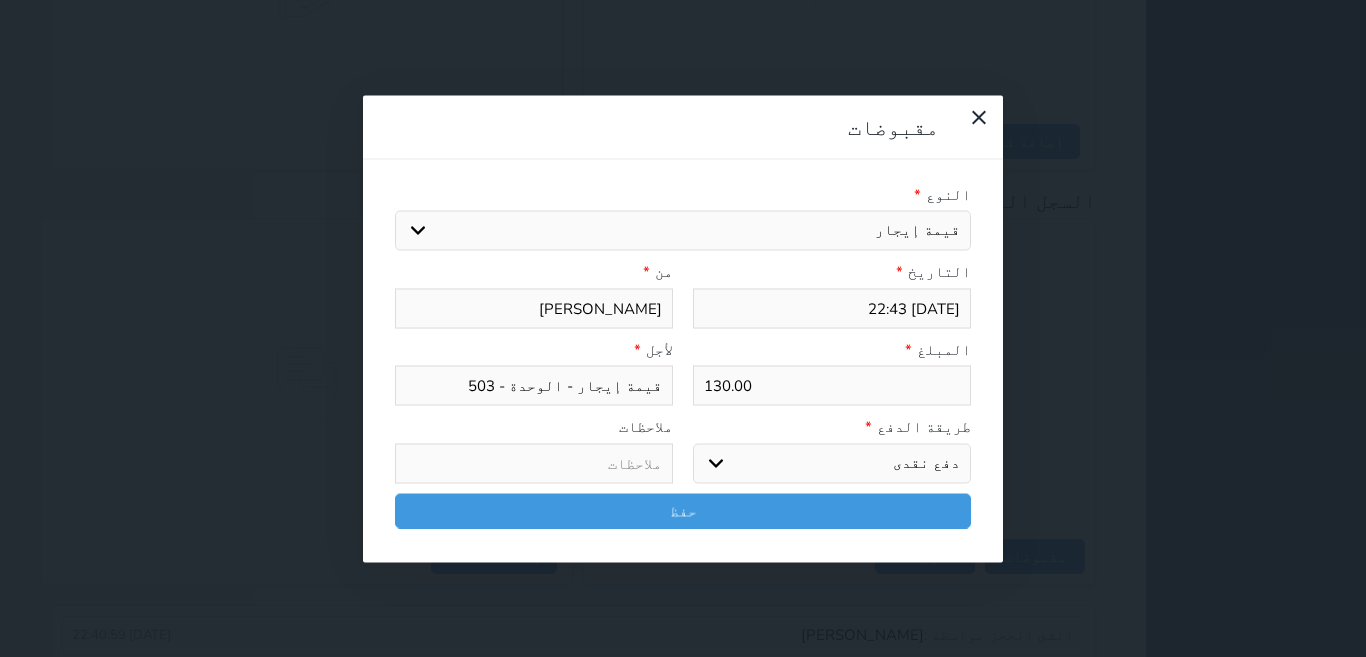 click on "اختر طريقة الدفع   دفع نقدى   تحويل بنكى   مدى   بطاقة ائتمان   آجل" at bounding box center (832, 463) 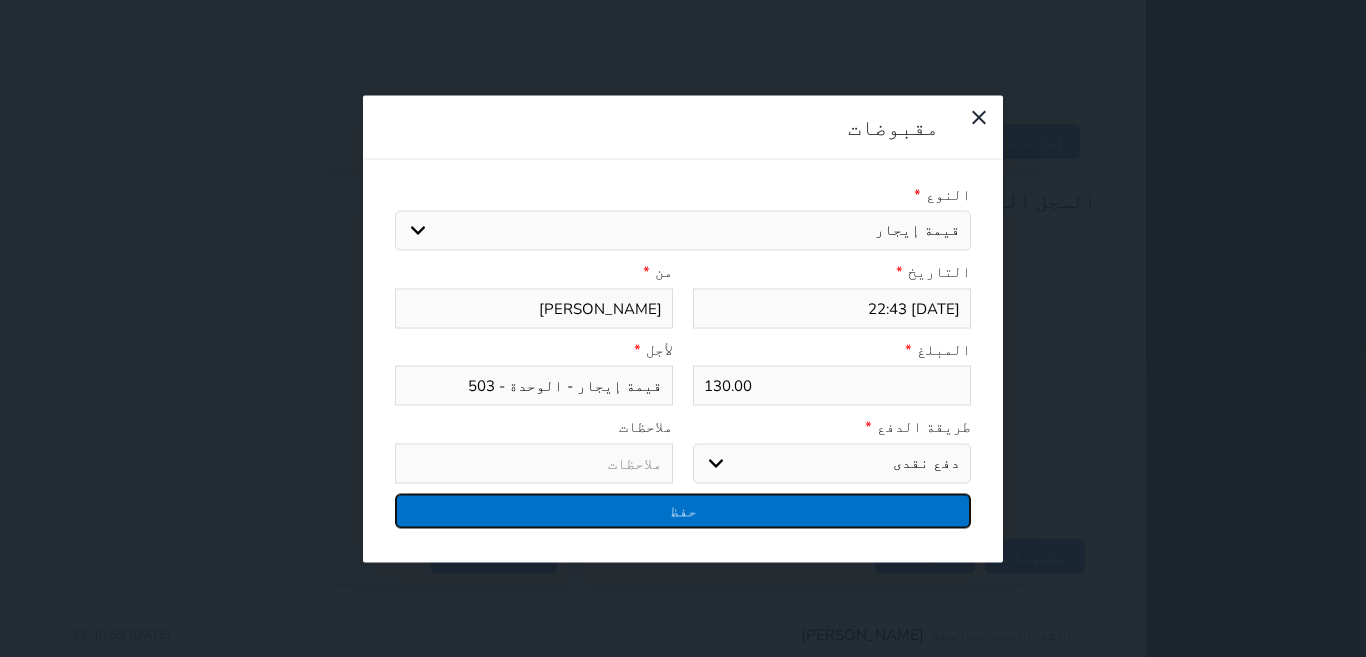 click on "حفظ" at bounding box center (683, 510) 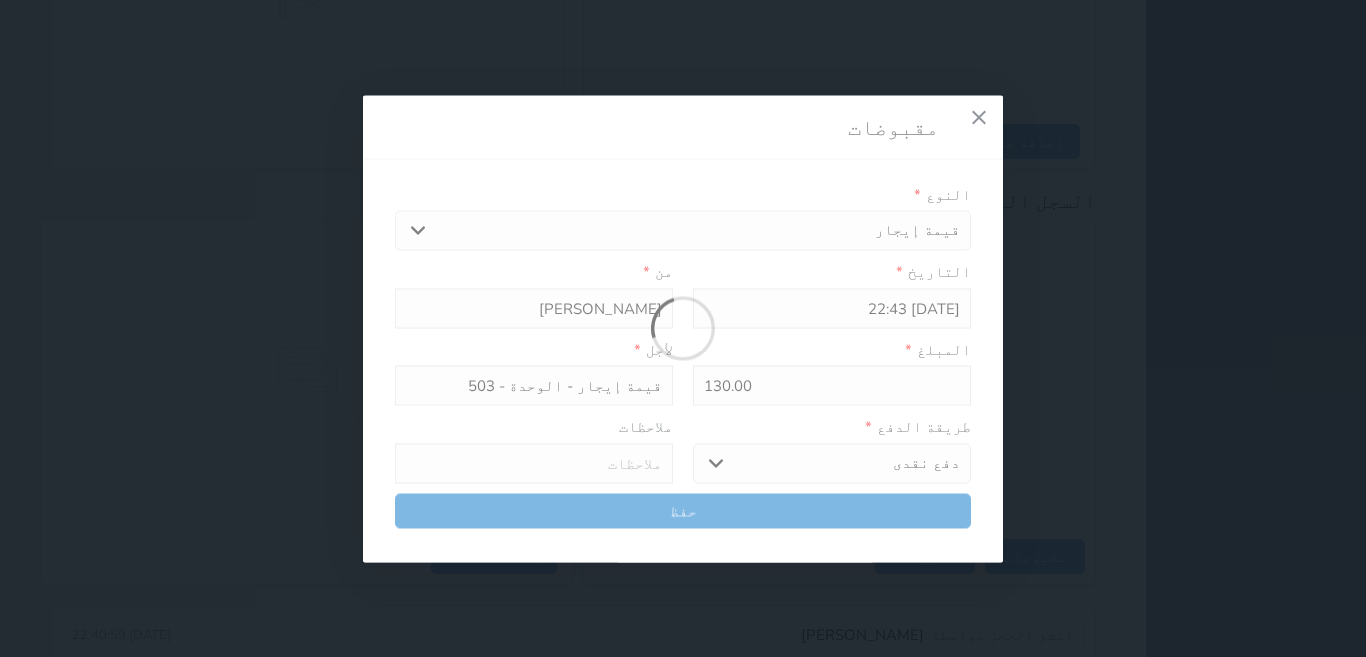select 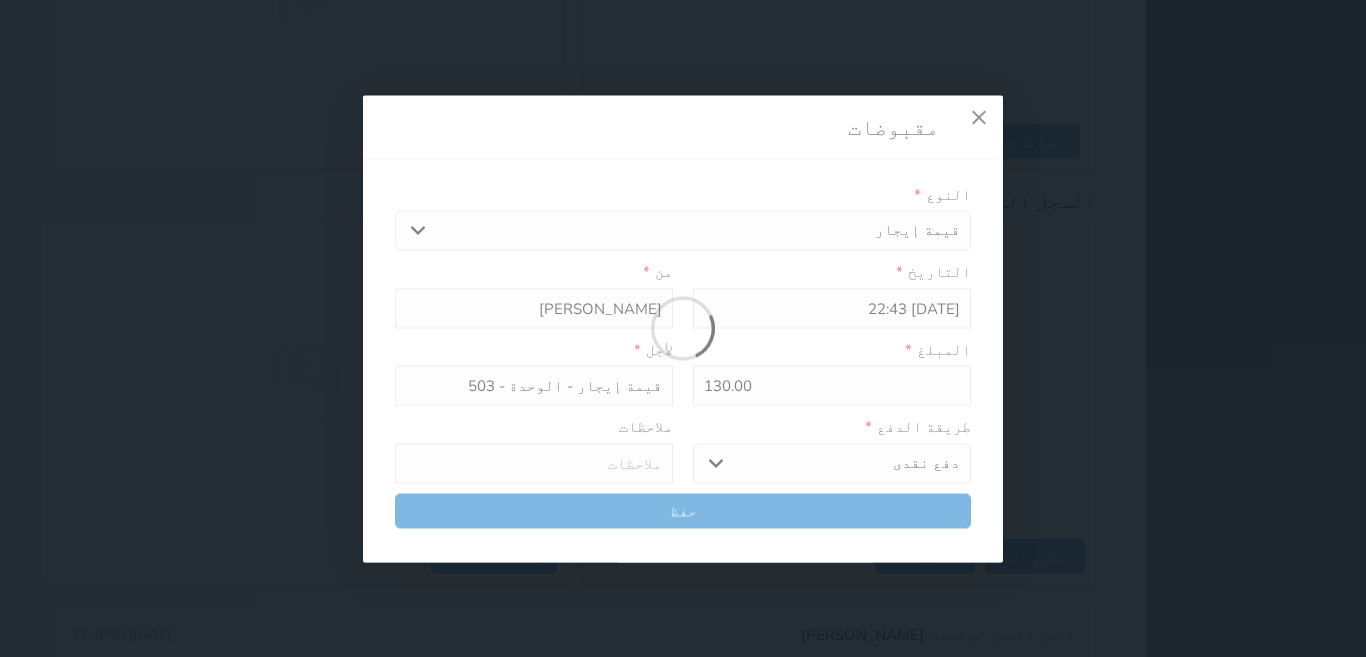 type 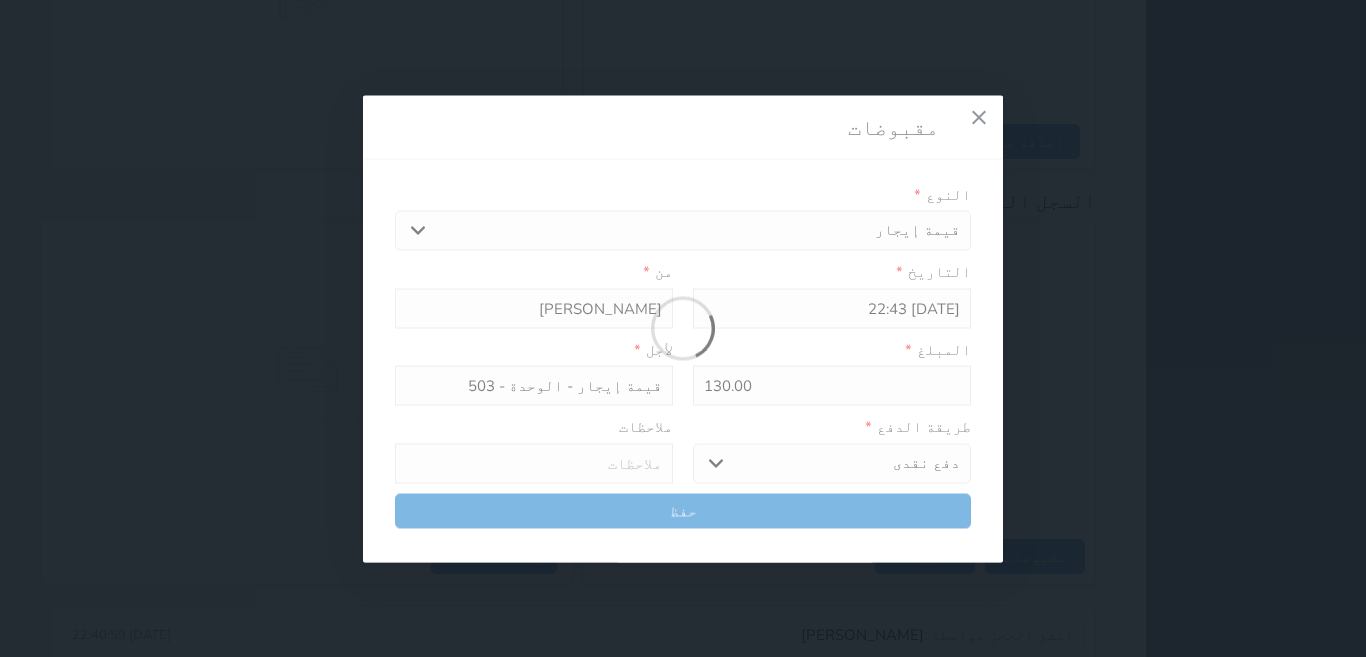 type on "0" 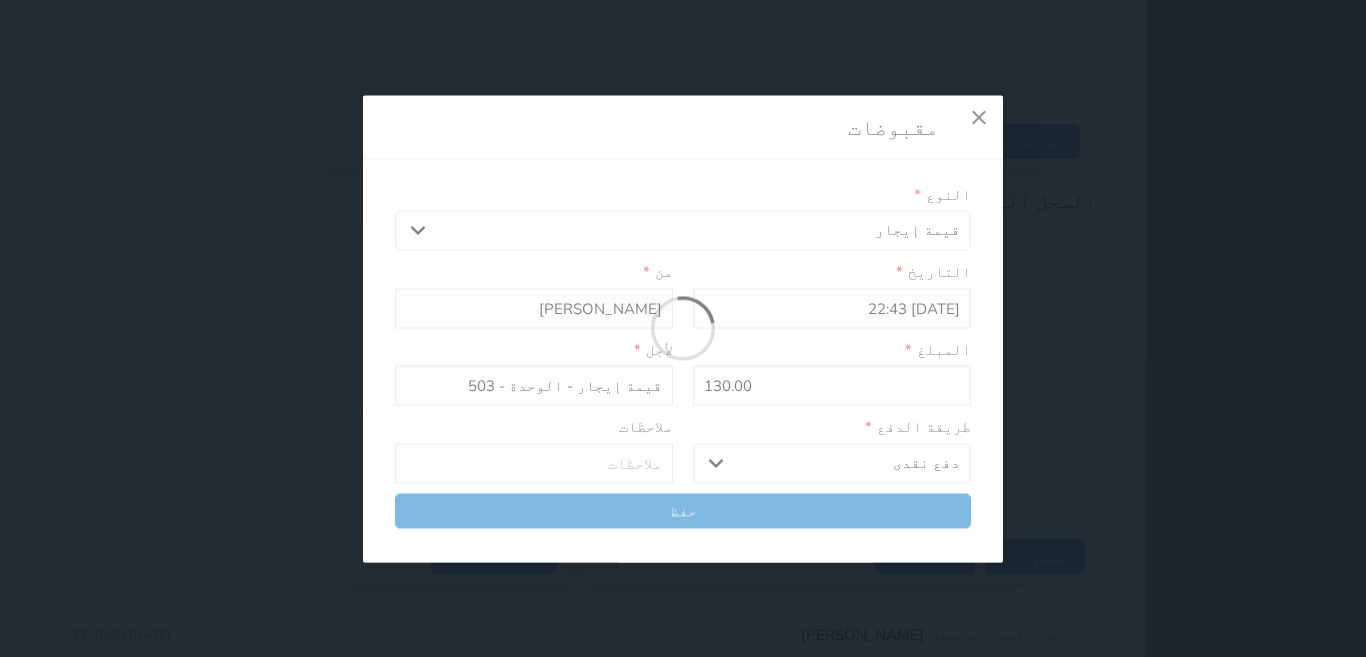 select 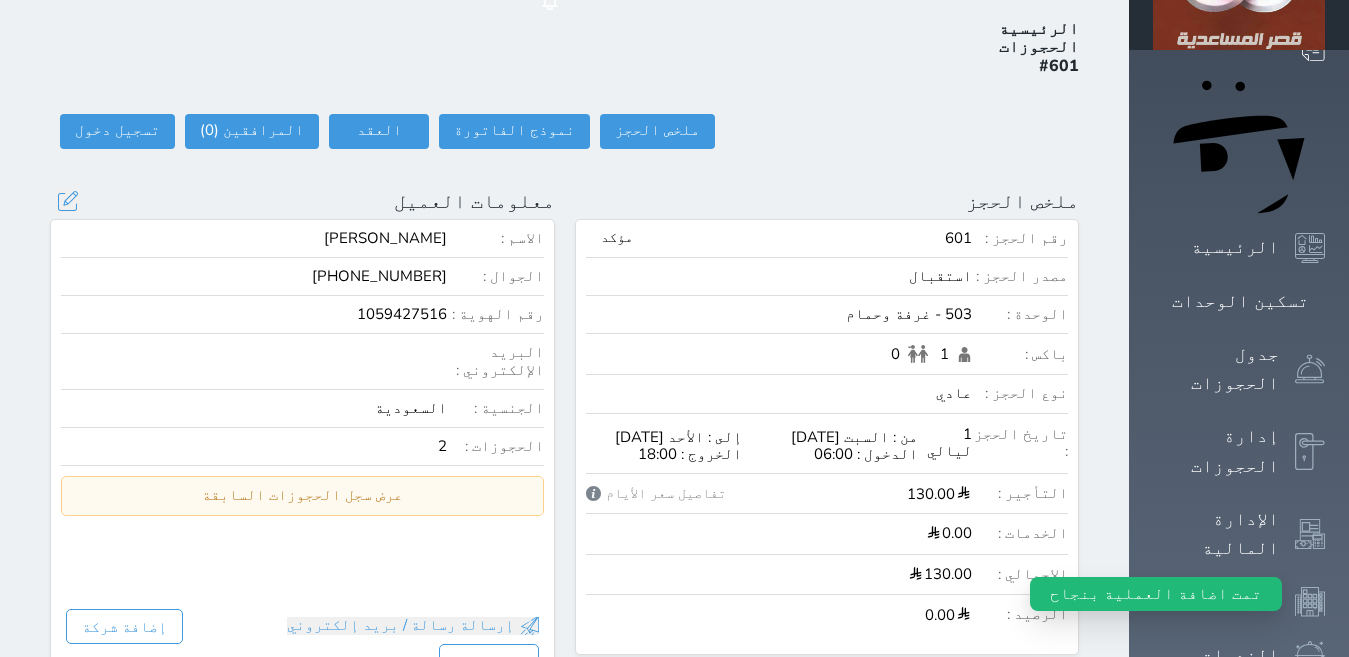 scroll, scrollTop: 22, scrollLeft: 0, axis: vertical 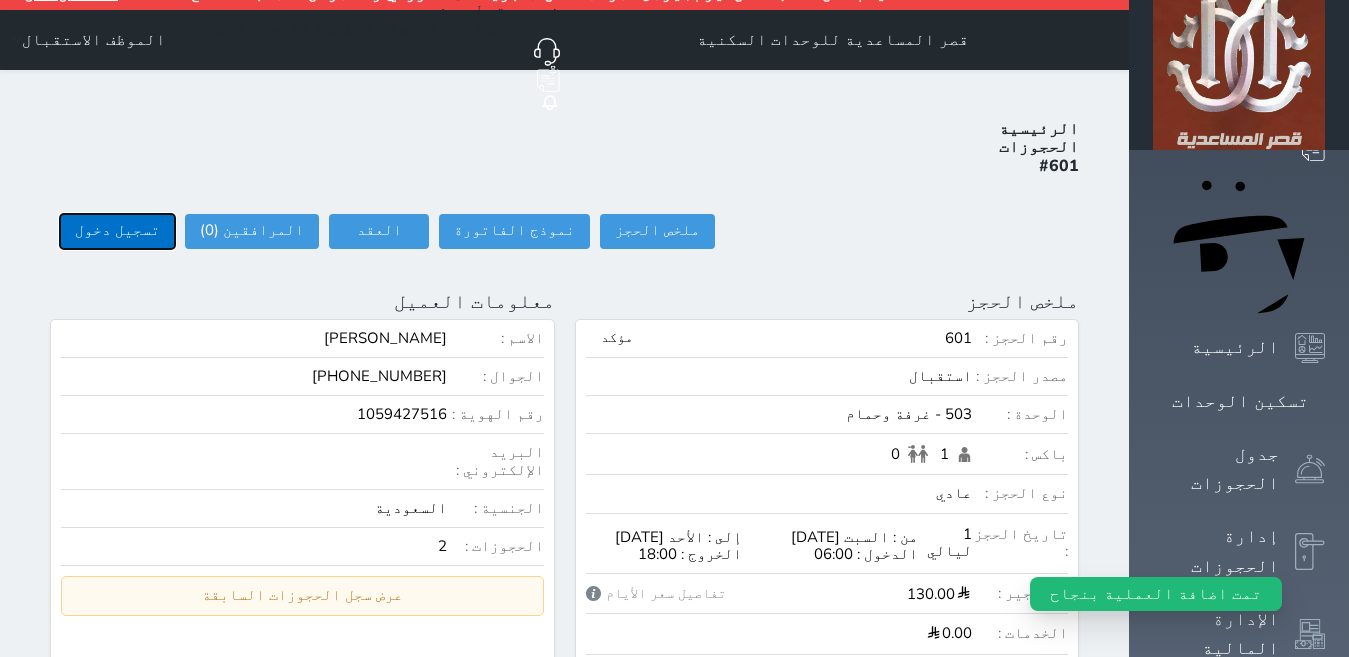 click on "تسجيل دخول" at bounding box center (117, 231) 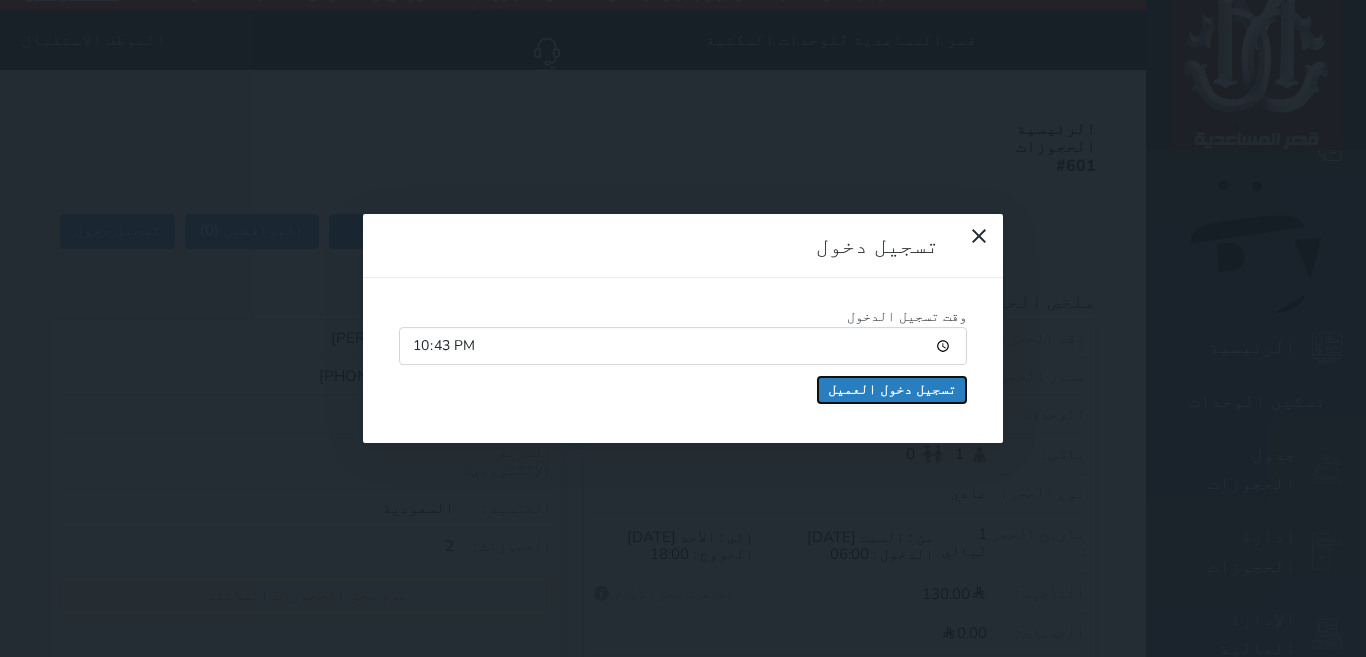 click on "تسجيل دخول العميل" at bounding box center (892, 390) 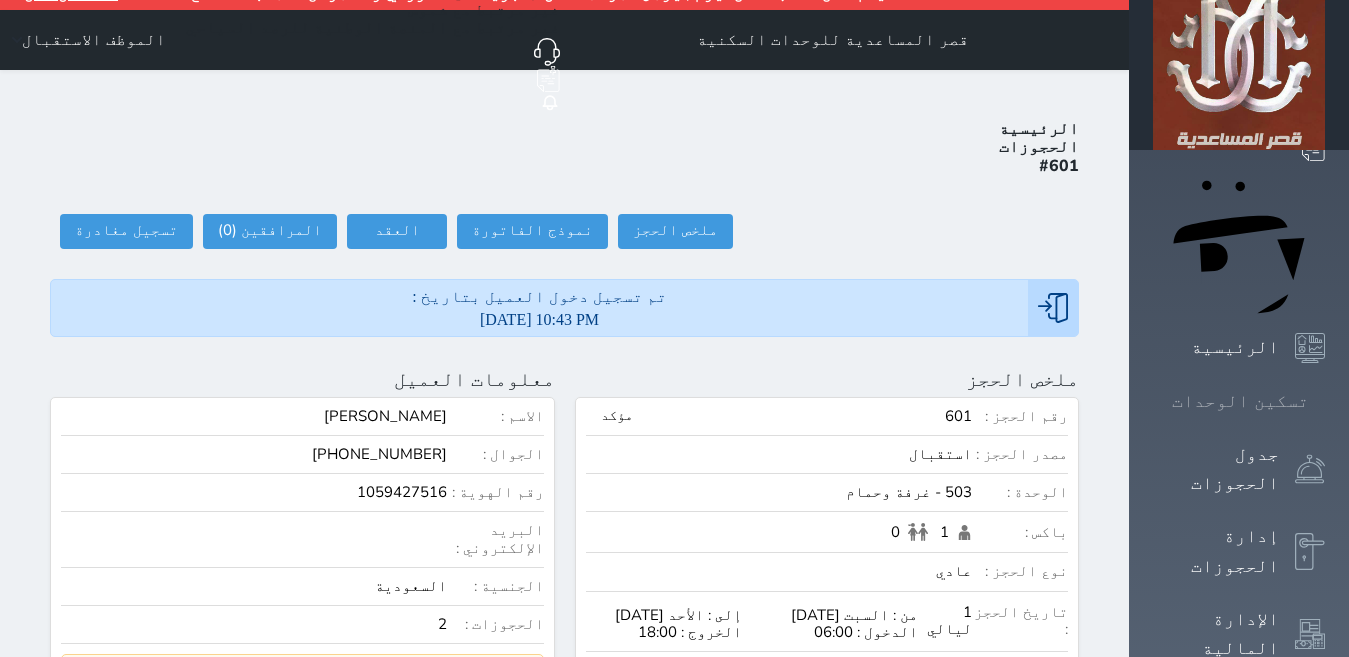 click 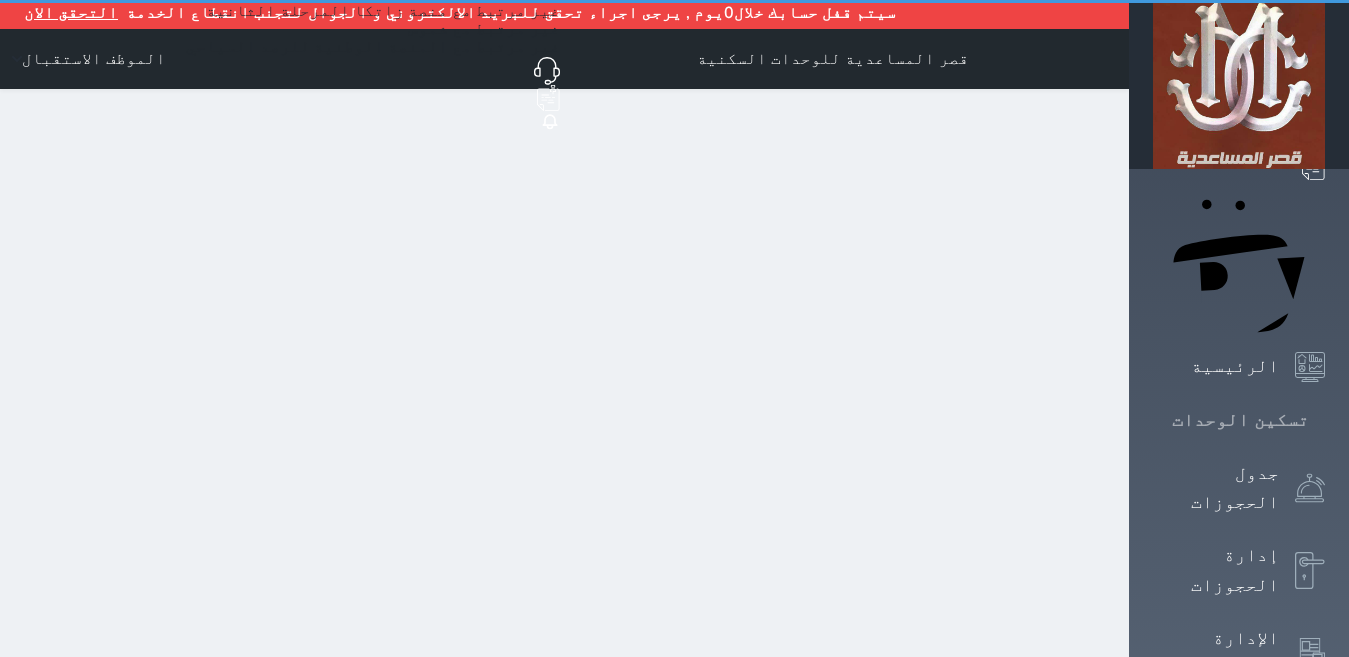 scroll, scrollTop: 0, scrollLeft: 0, axis: both 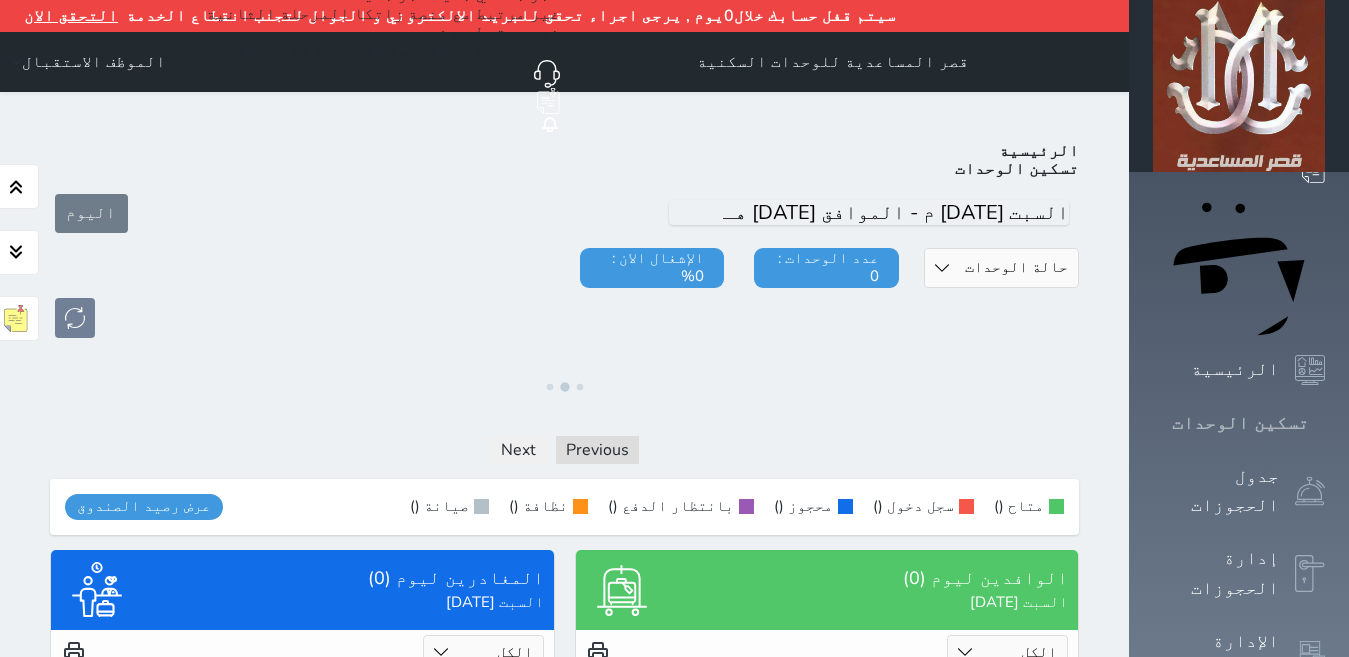 click 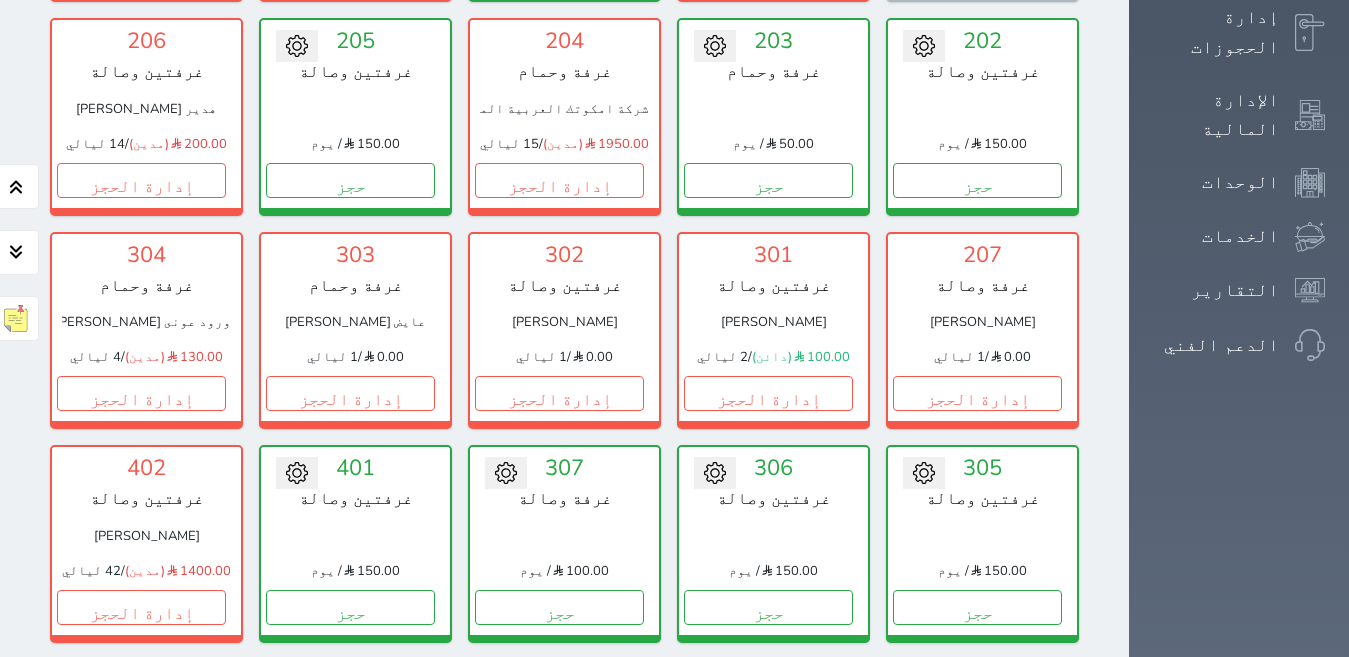 scroll, scrollTop: 505, scrollLeft: 0, axis: vertical 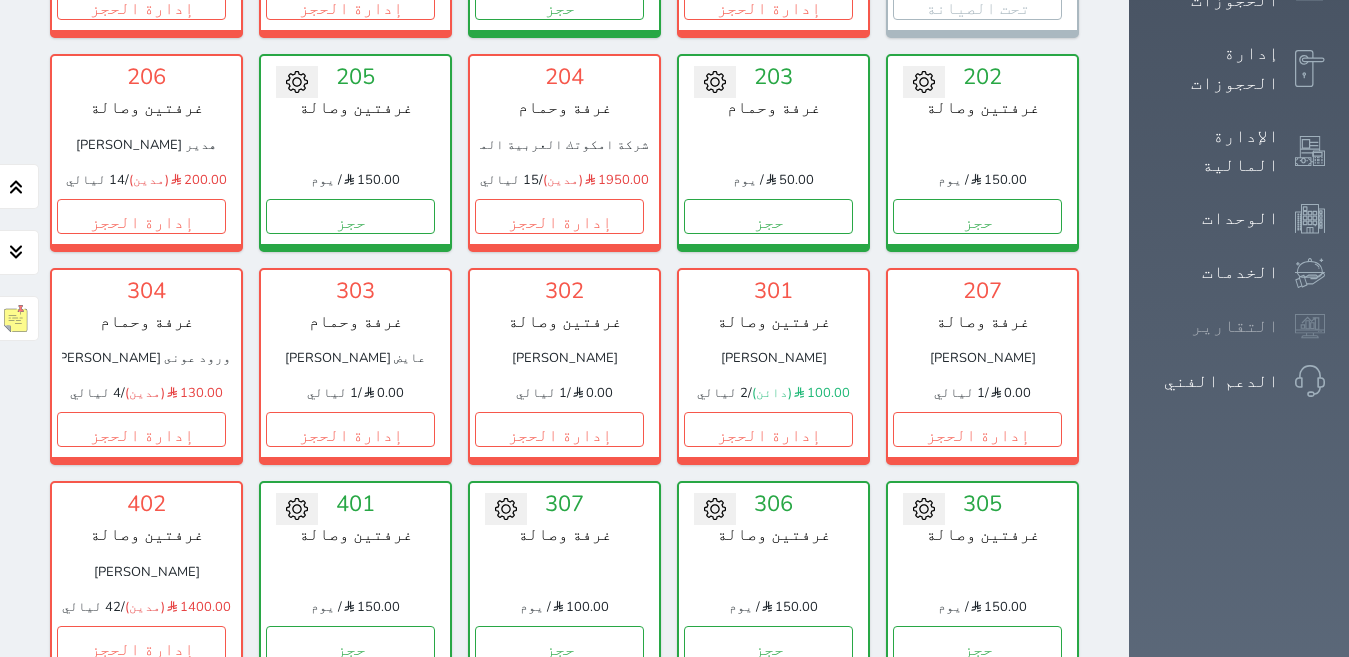 click 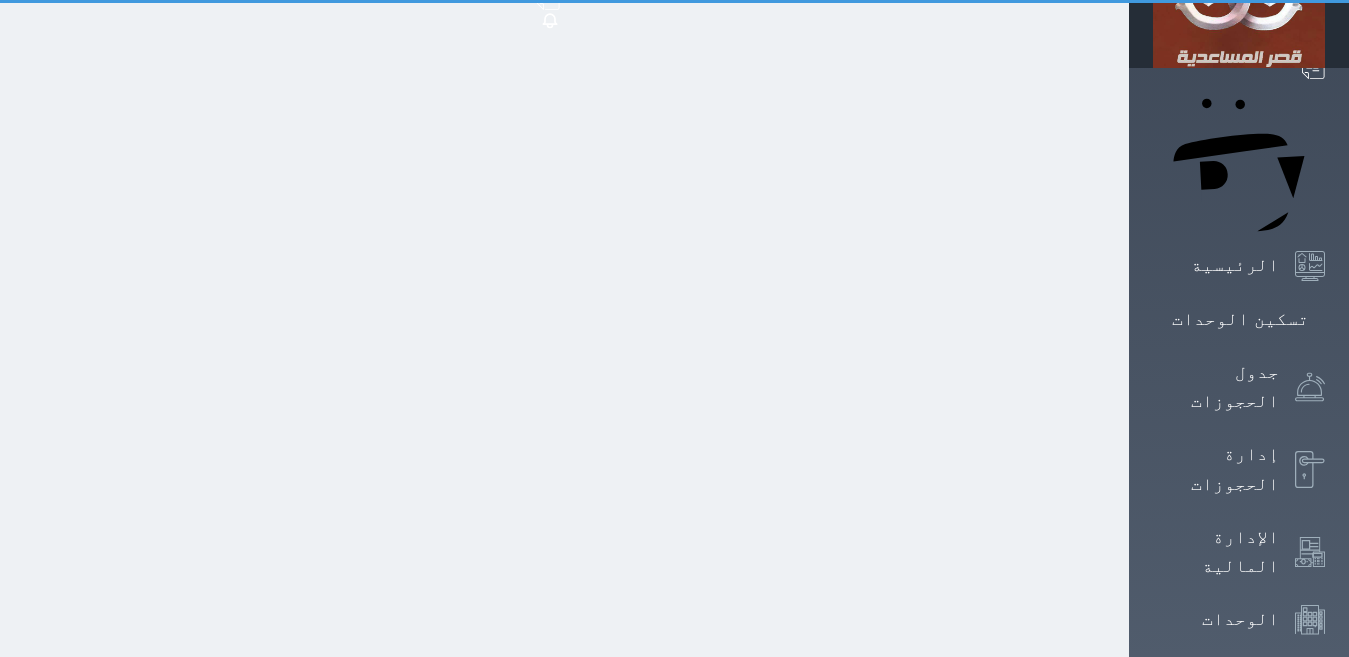 scroll, scrollTop: 0, scrollLeft: 0, axis: both 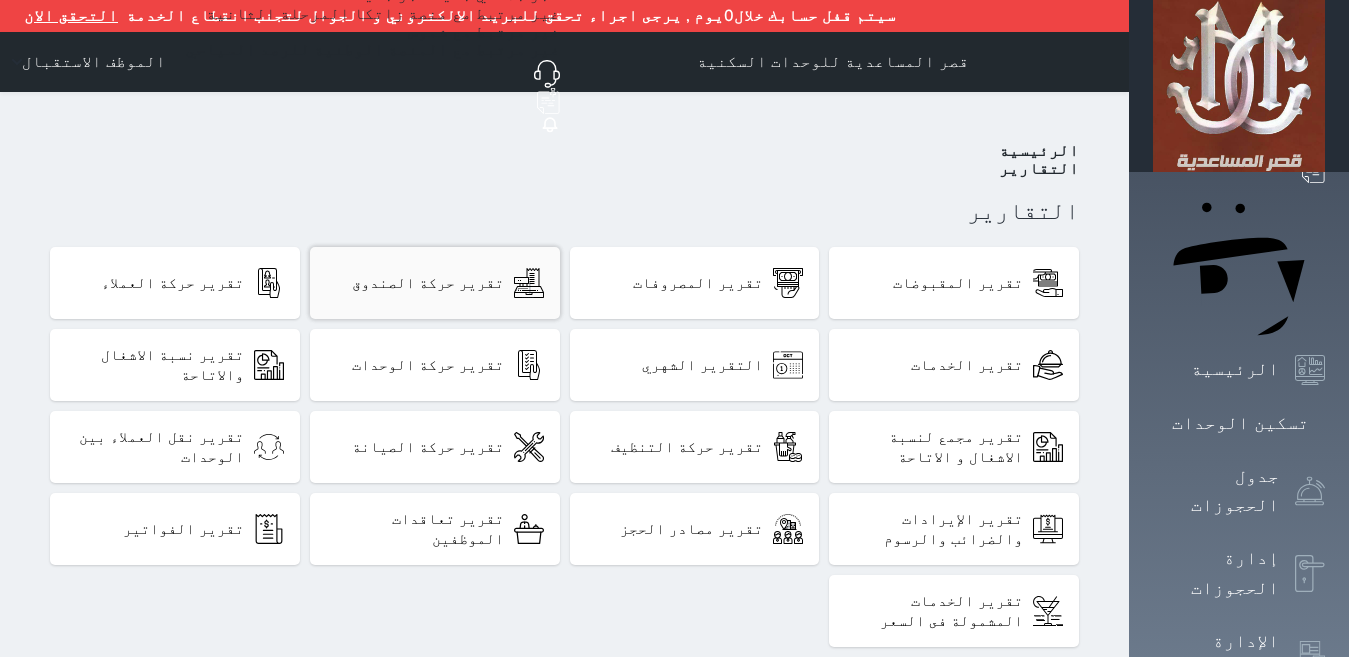 click on "تقرير حركة الصندوق" at bounding box center [428, 283] 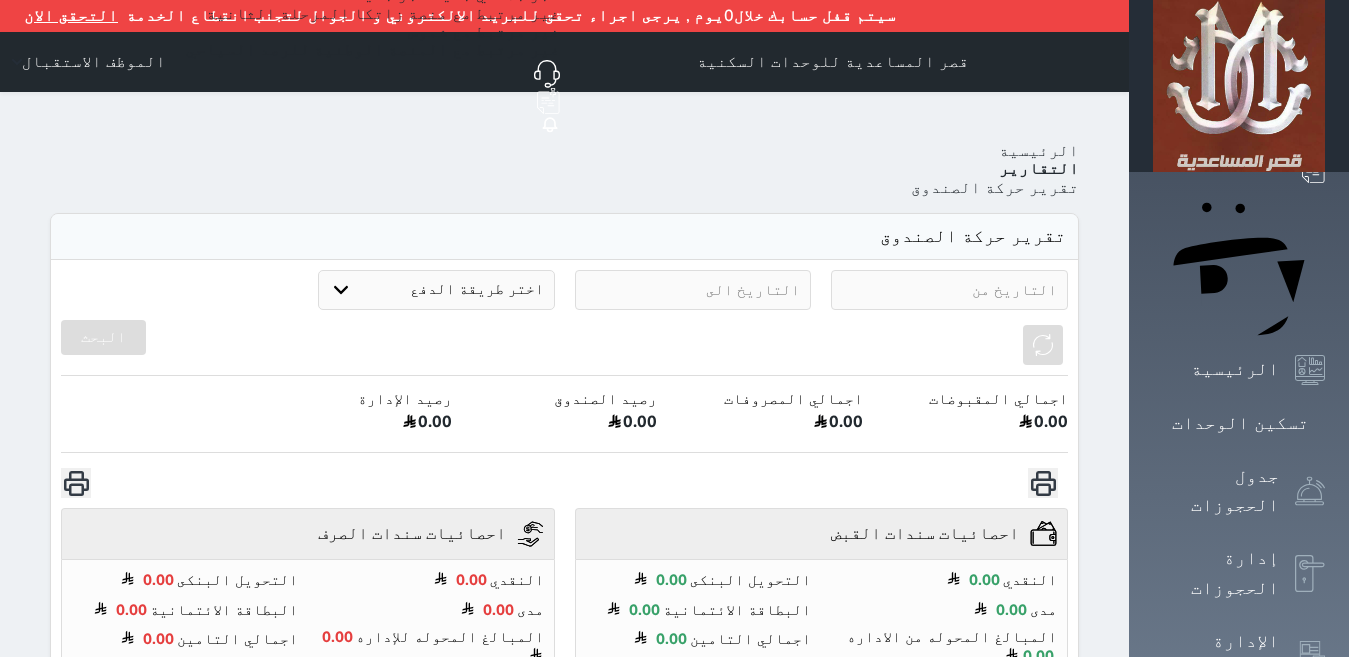 select on "6" 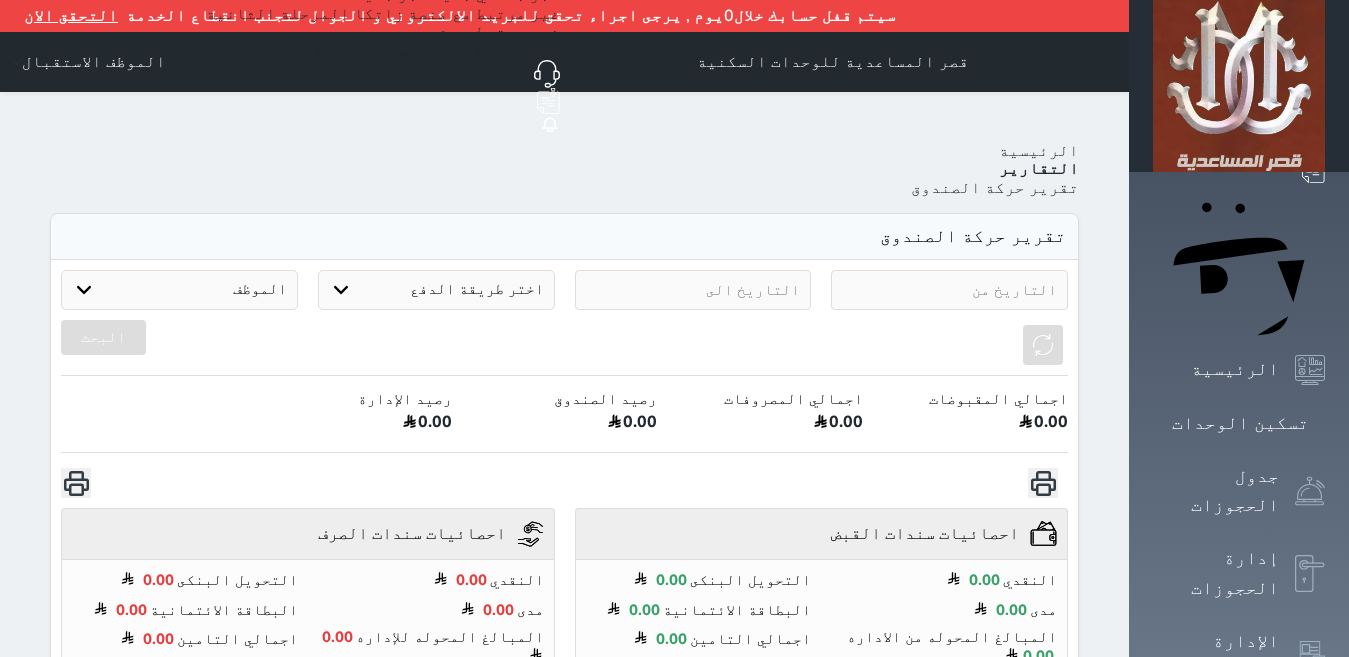 click at bounding box center (949, 290) 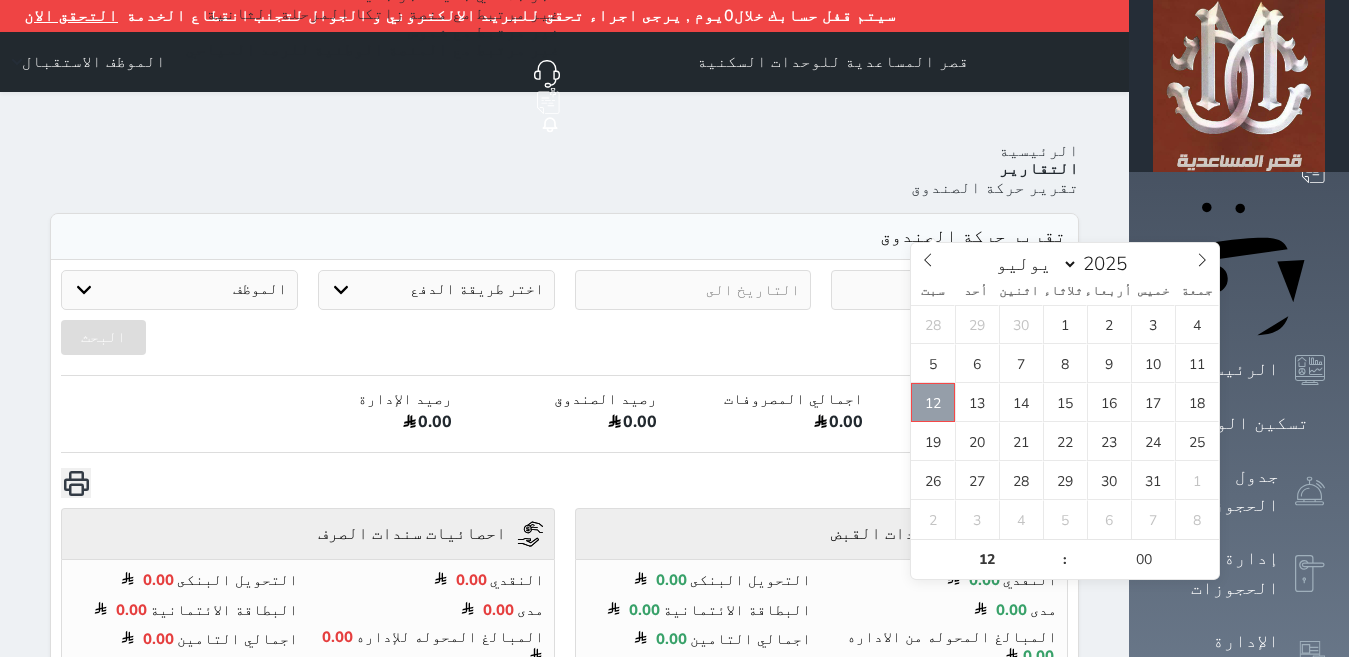 click on "12" at bounding box center [933, 402] 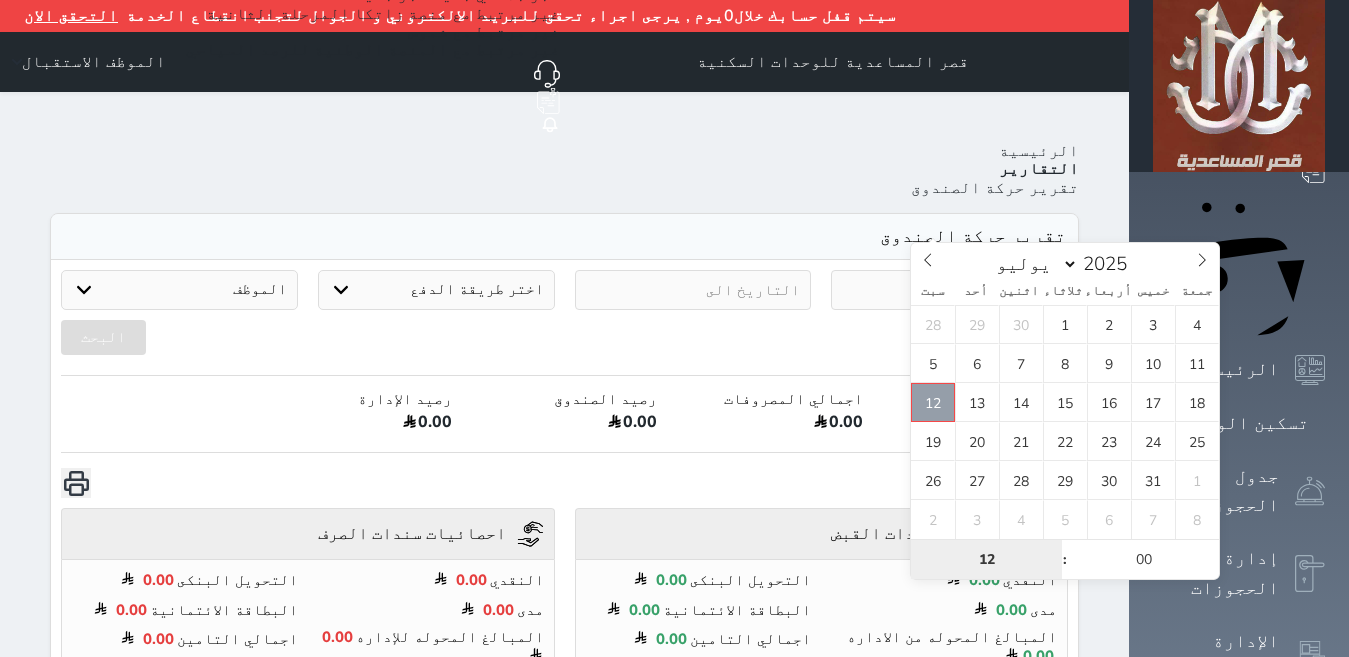 type on "[DATE] 12:00" 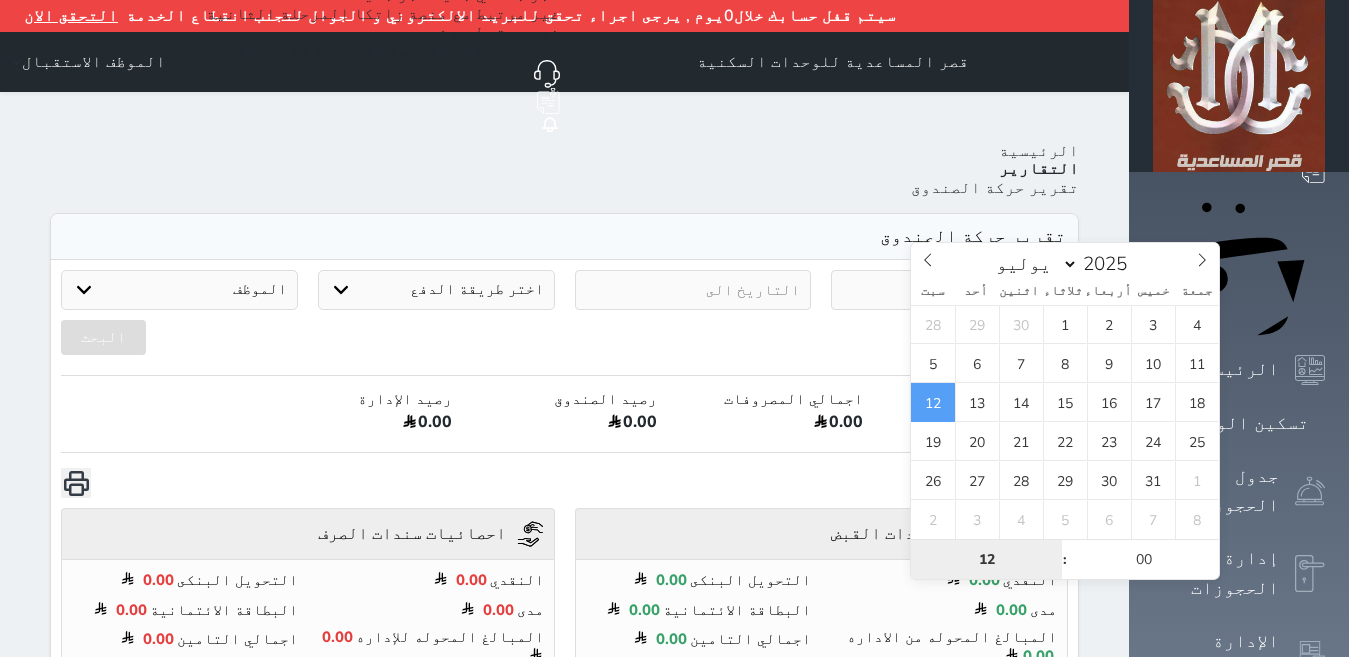 type on "6" 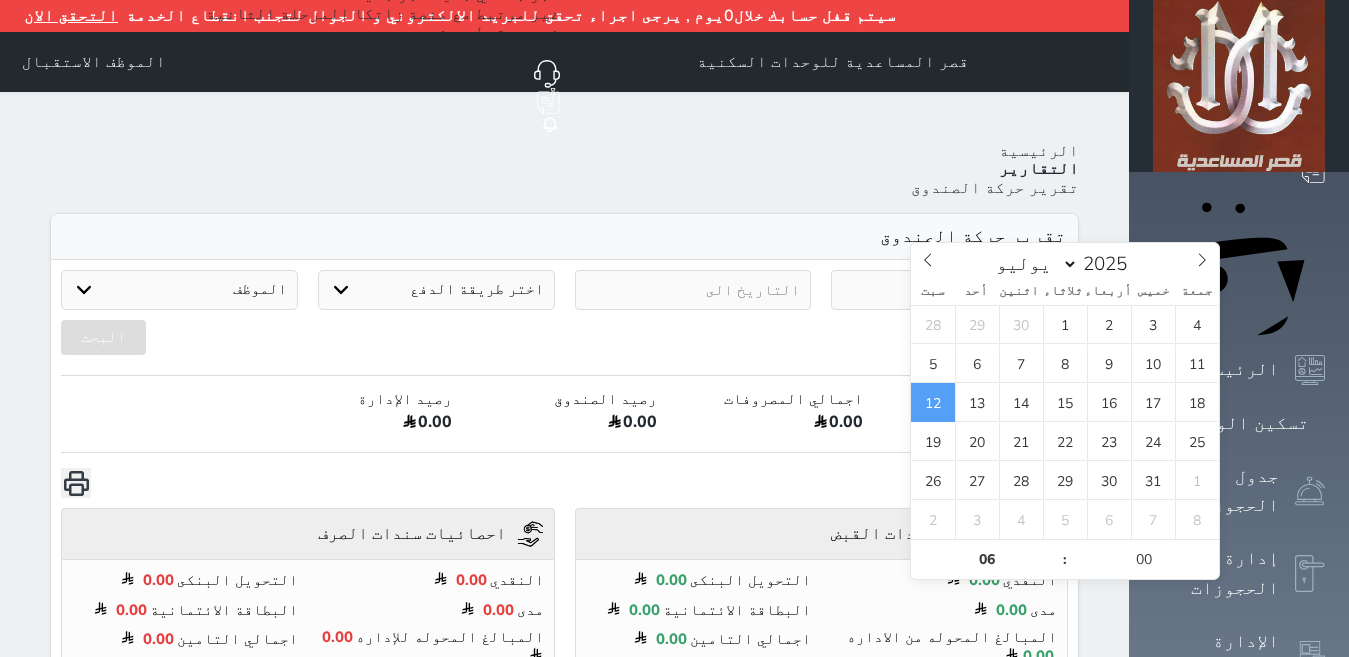 type on "[DATE] 06:00" 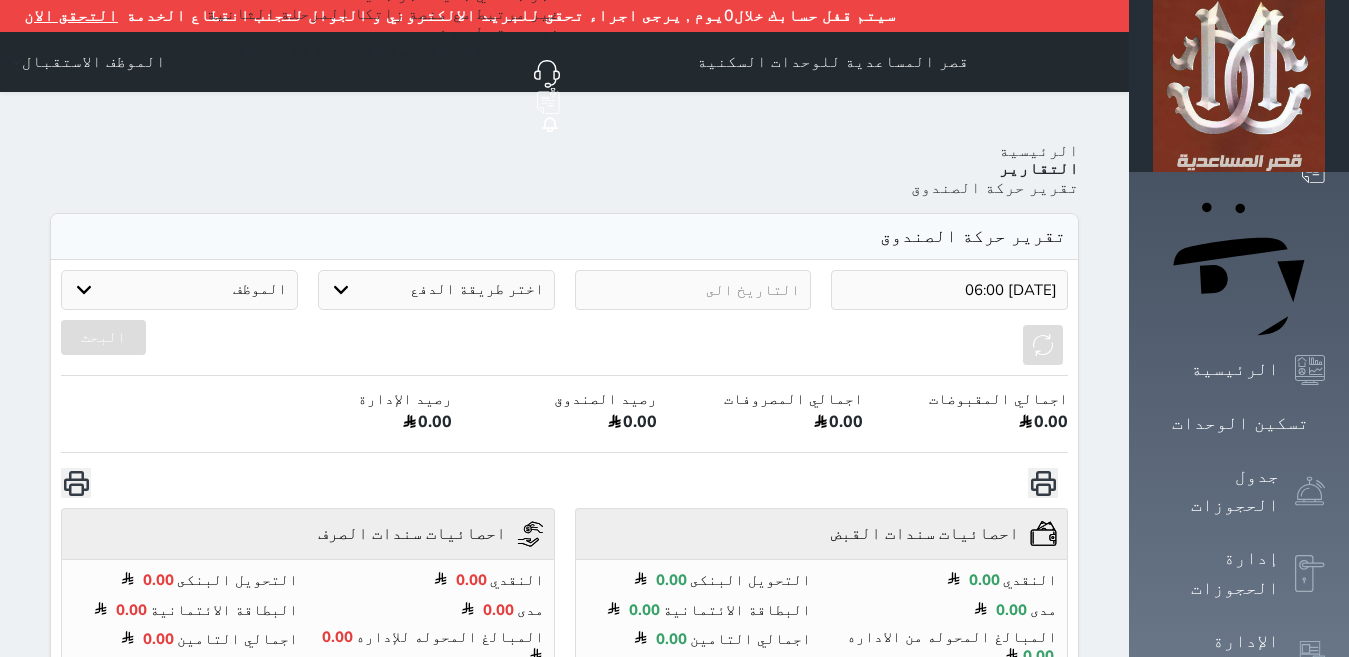 click on "البحث" at bounding box center (564, 345) 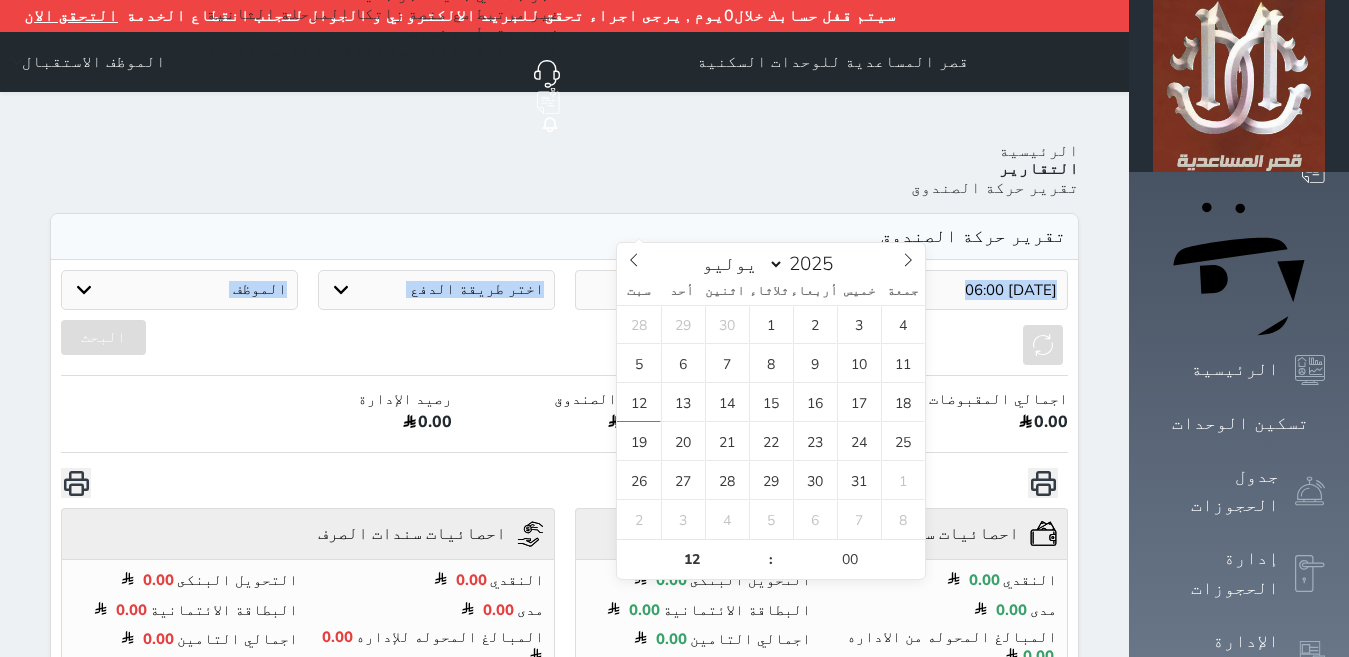 click at bounding box center (693, 290) 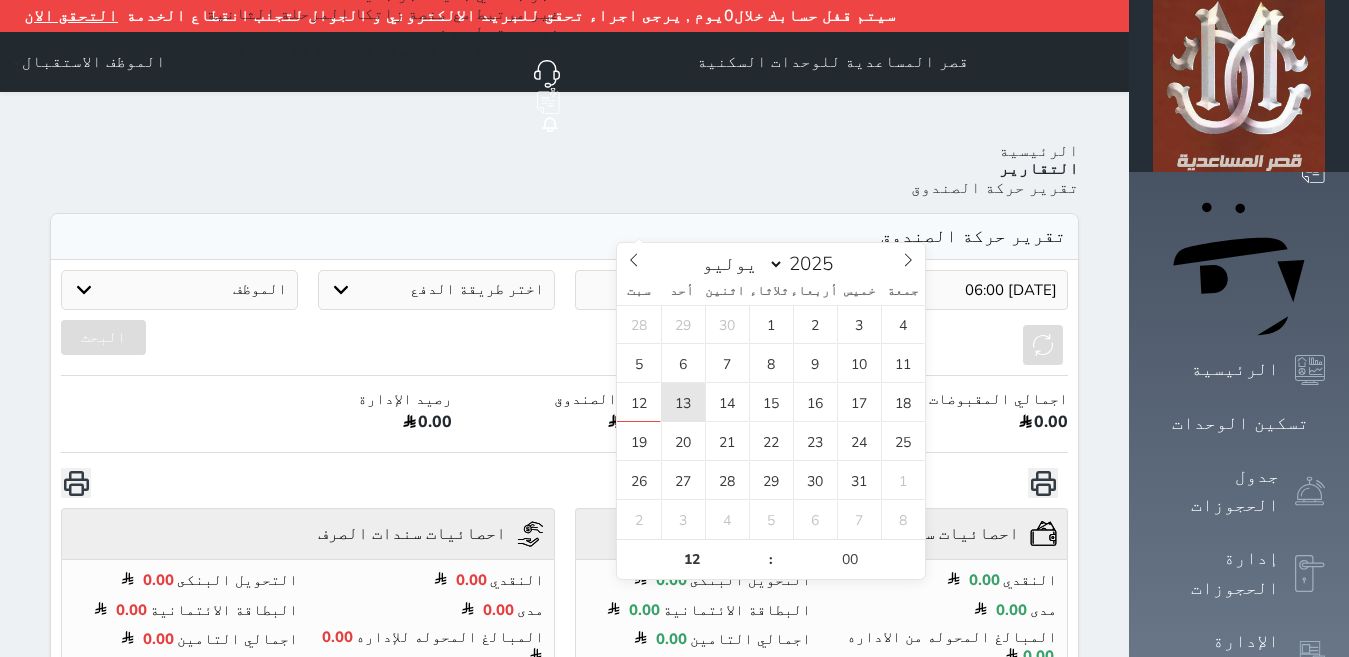 click on "13" at bounding box center (683, 402) 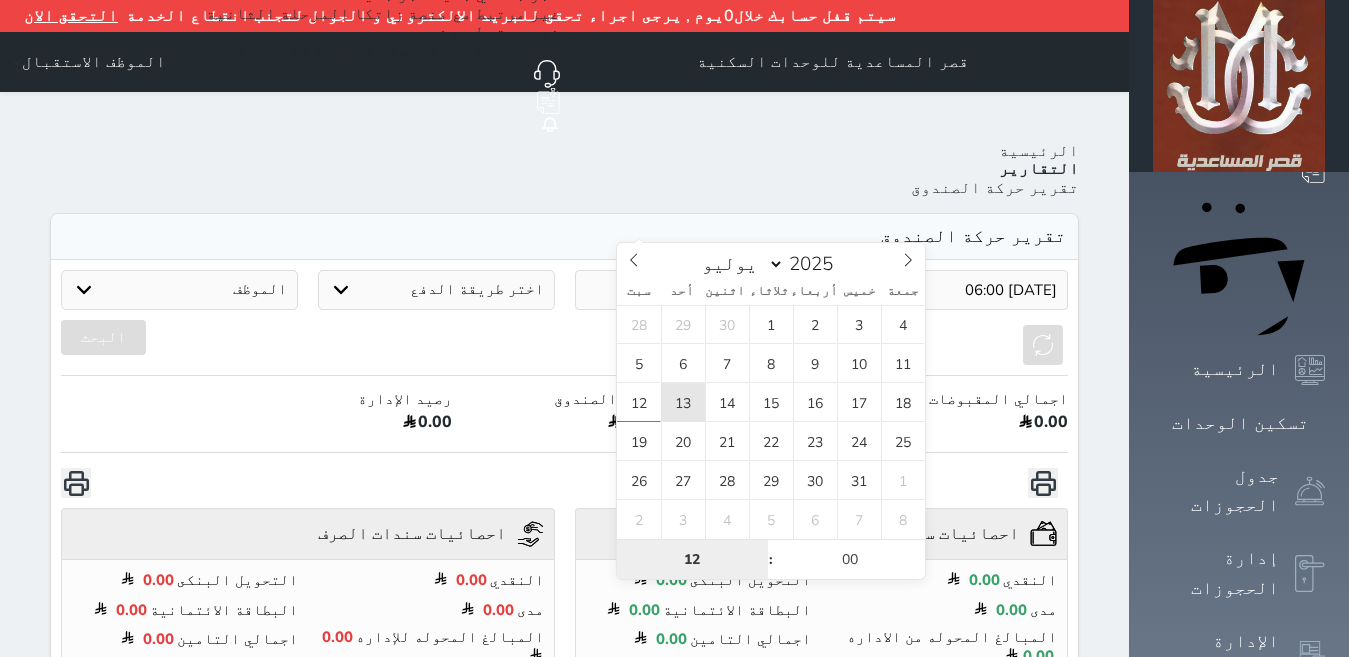 type on "[DATE] 12:00" 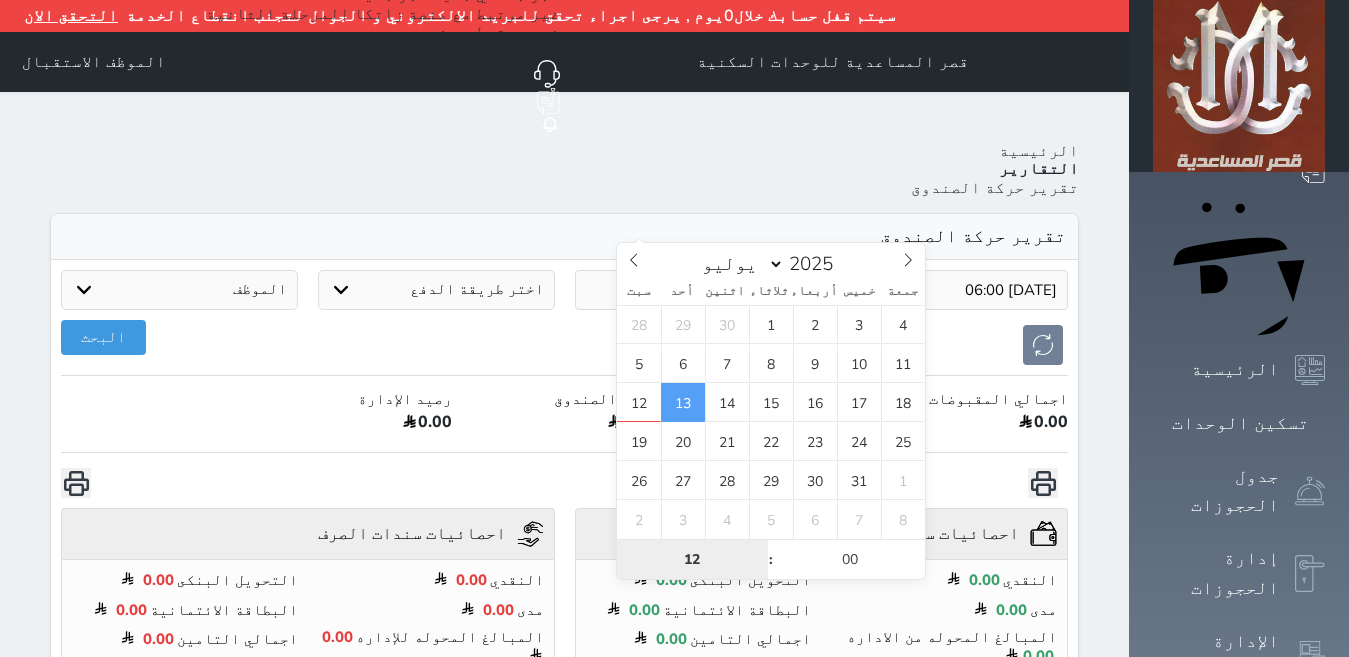 type on "6" 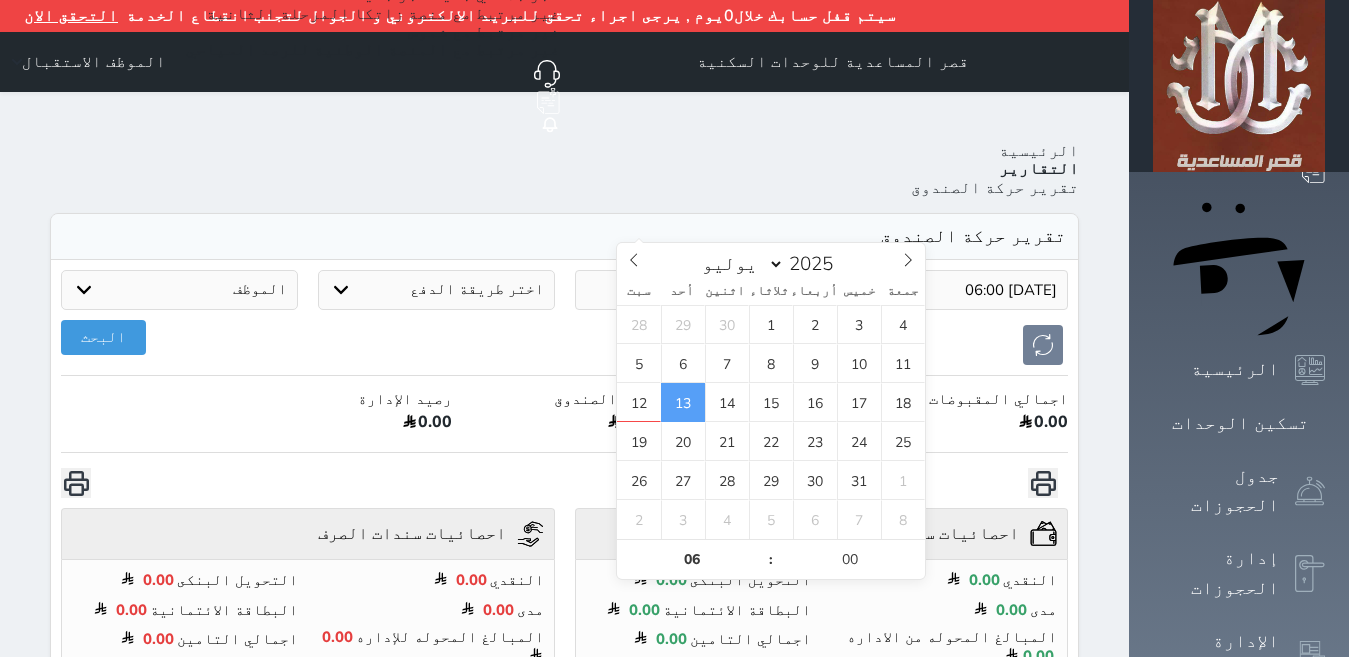 type on "[DATE] 06:00" 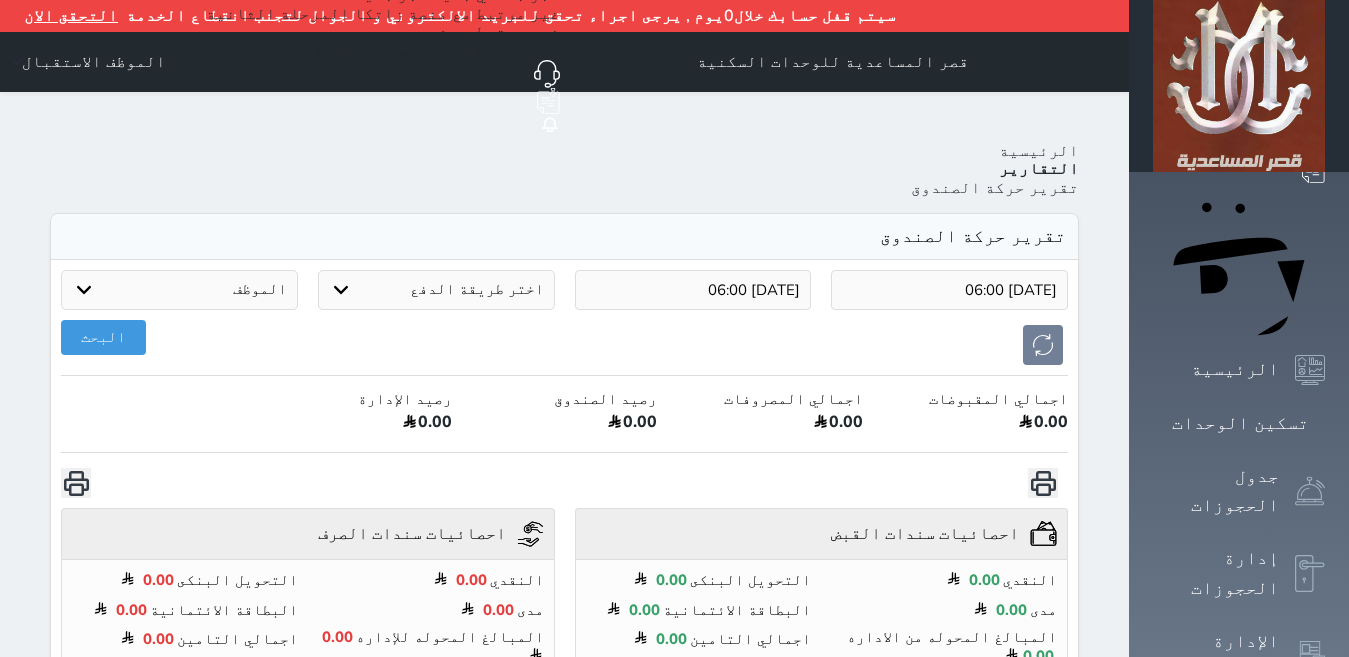 click on "رصيد الإدارة" at bounding box center (358, 399) 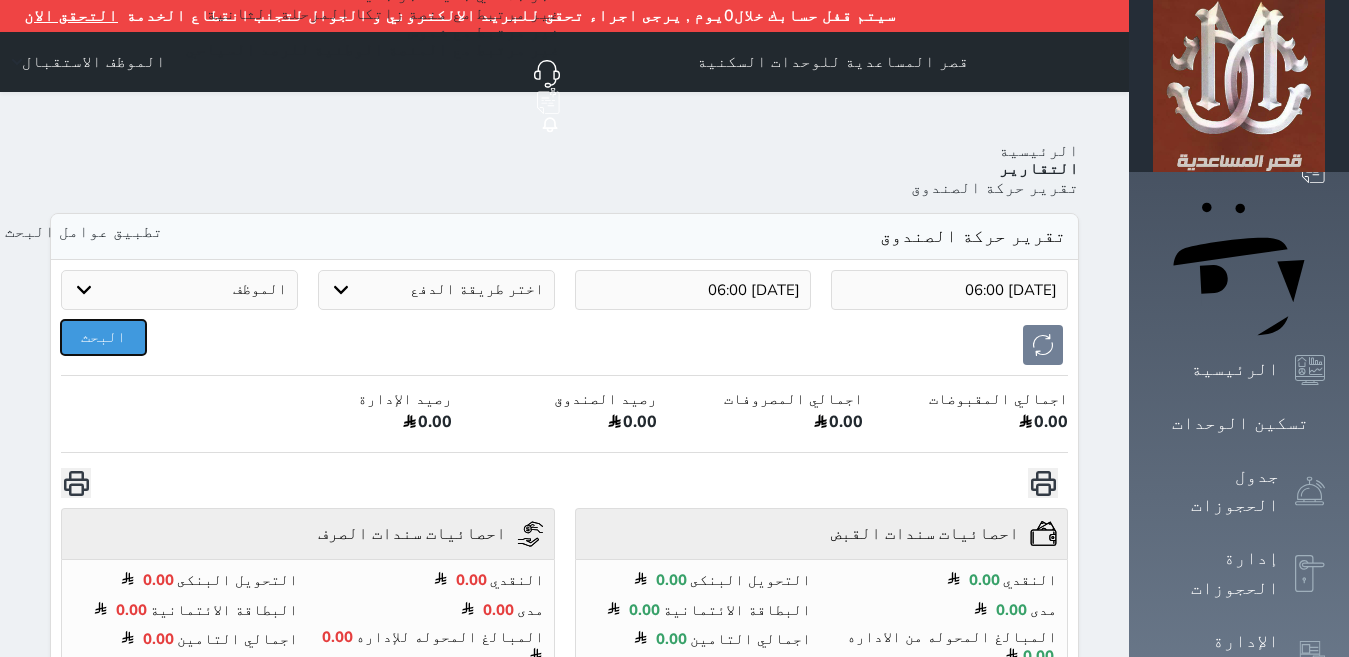 click on "البحث" at bounding box center [103, 337] 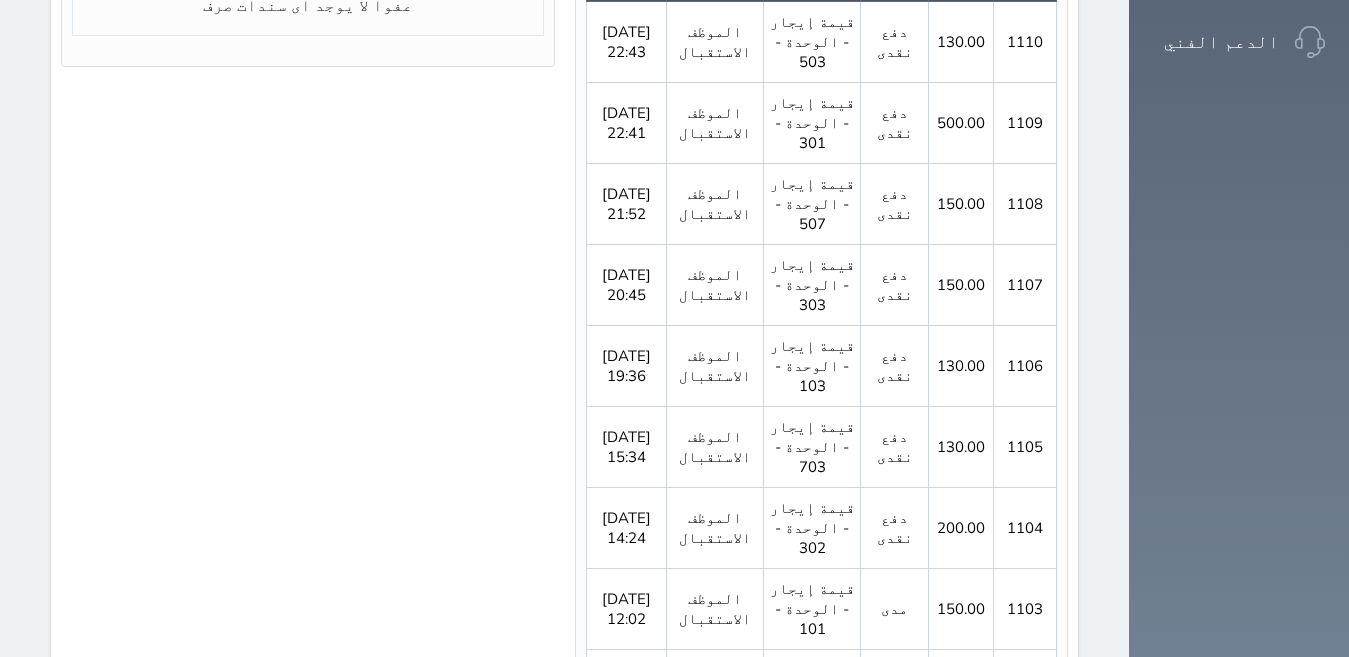 scroll, scrollTop: 882, scrollLeft: 0, axis: vertical 